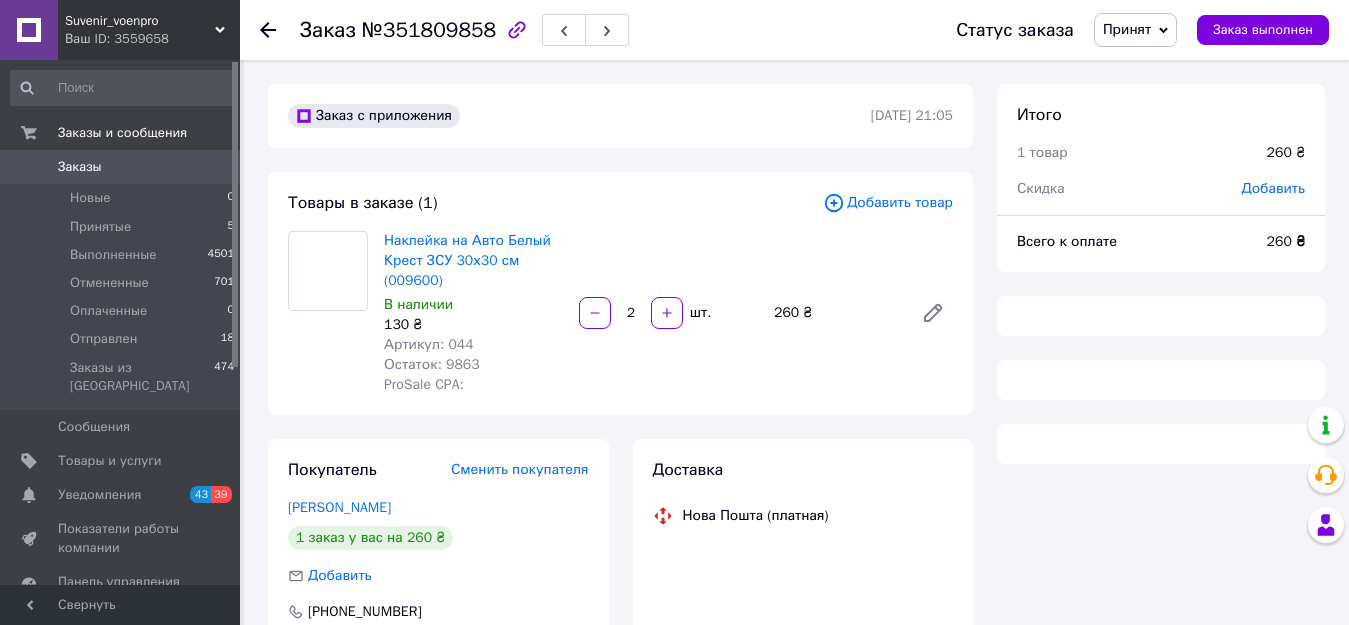 scroll, scrollTop: 0, scrollLeft: 0, axis: both 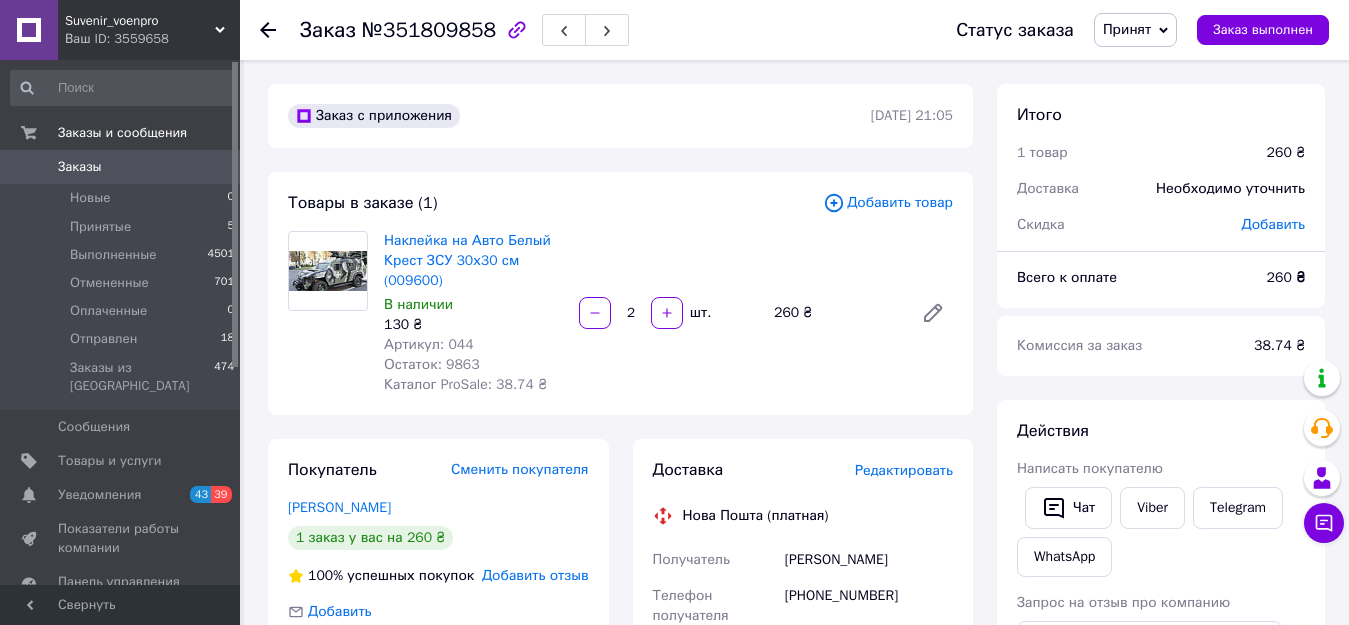 click on "Принят" at bounding box center [1127, 29] 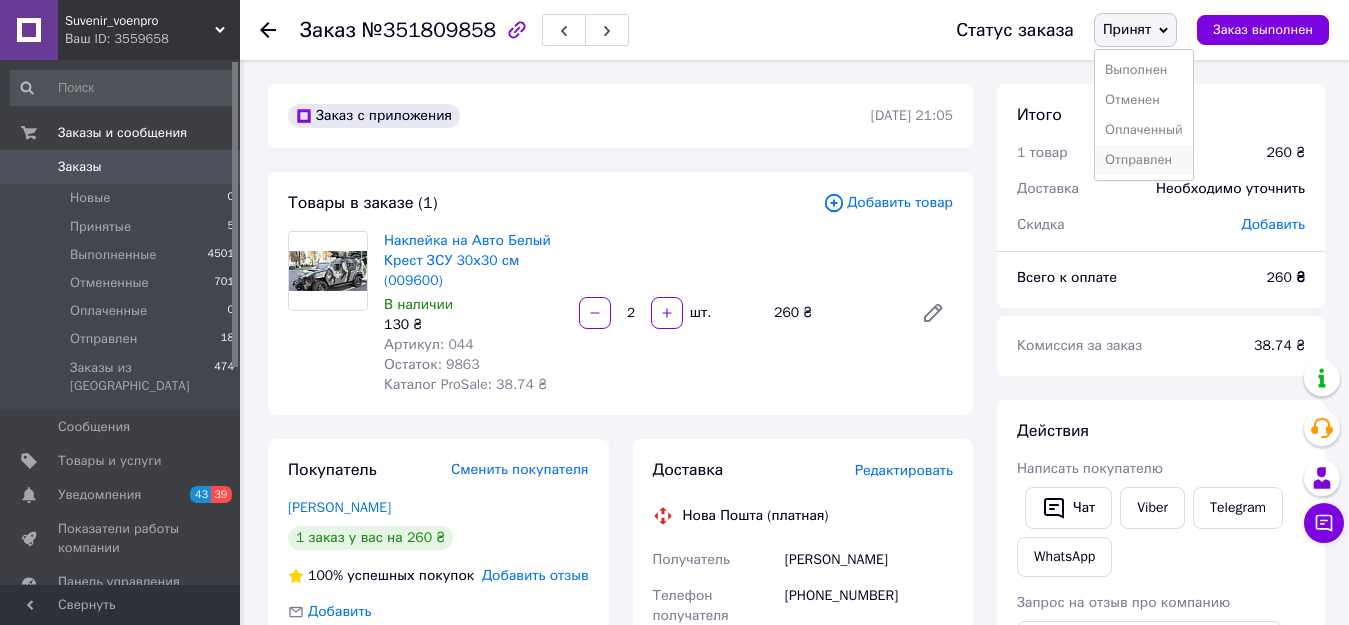 click on "Отправлен" at bounding box center [1144, 160] 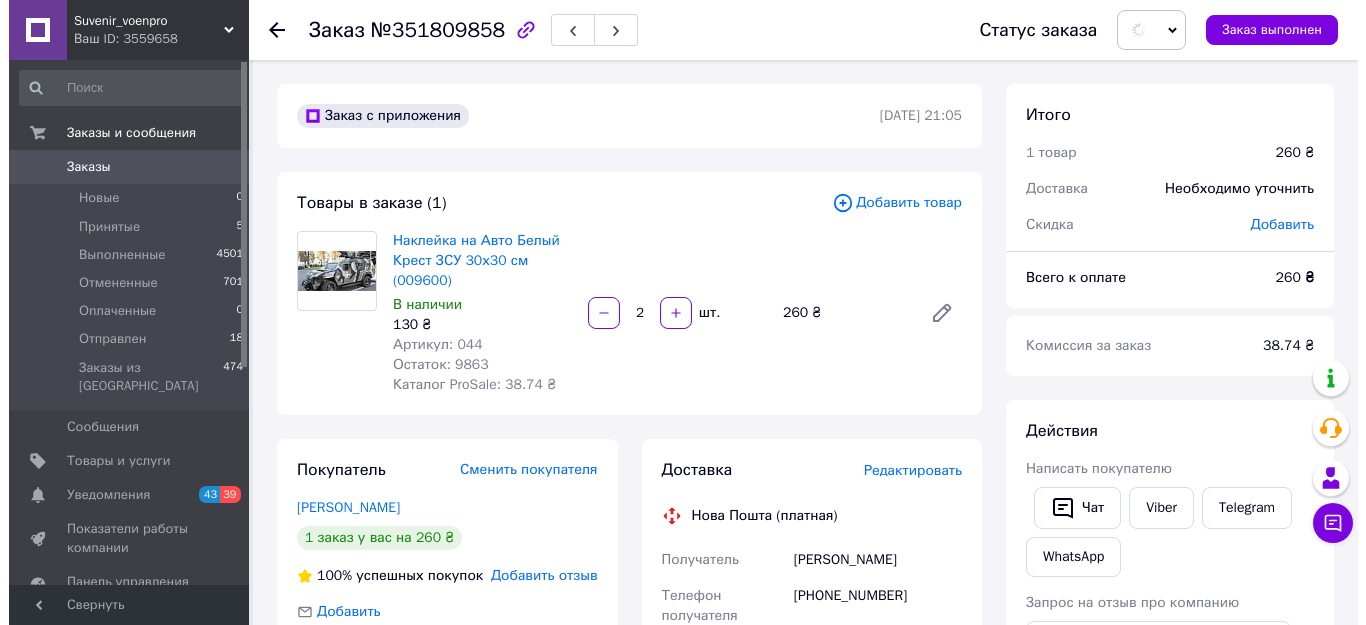 scroll, scrollTop: 300, scrollLeft: 0, axis: vertical 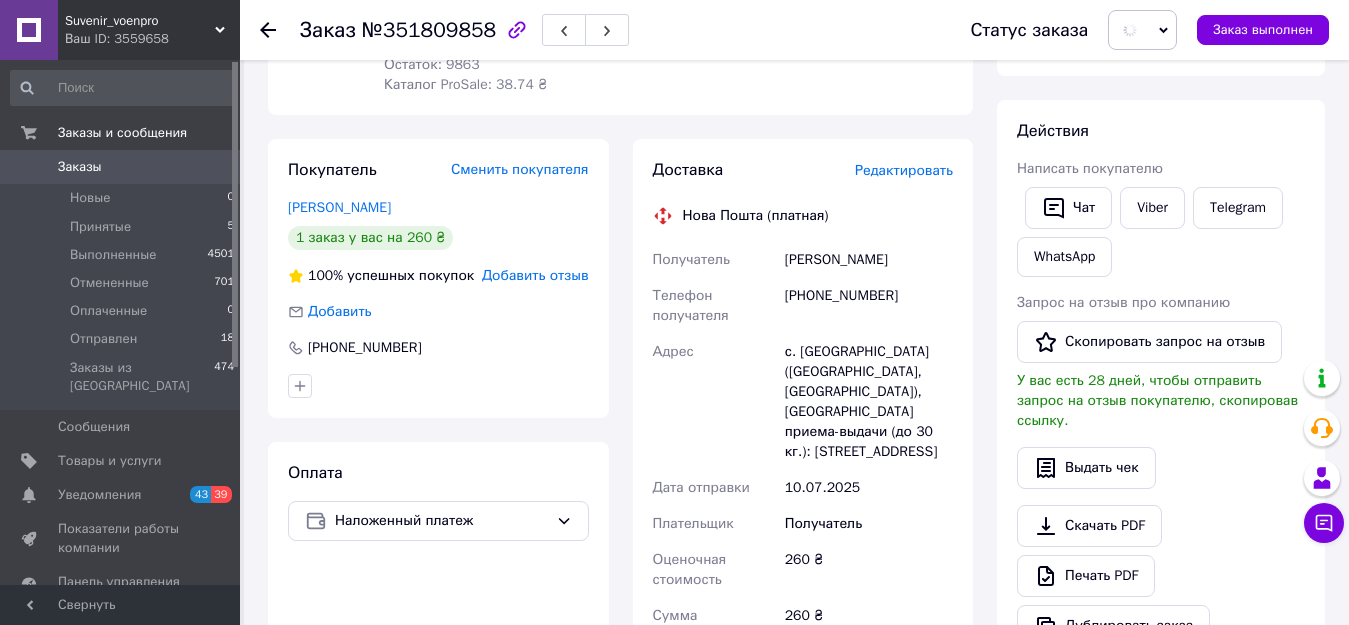 click on "Редактировать" at bounding box center (904, 170) 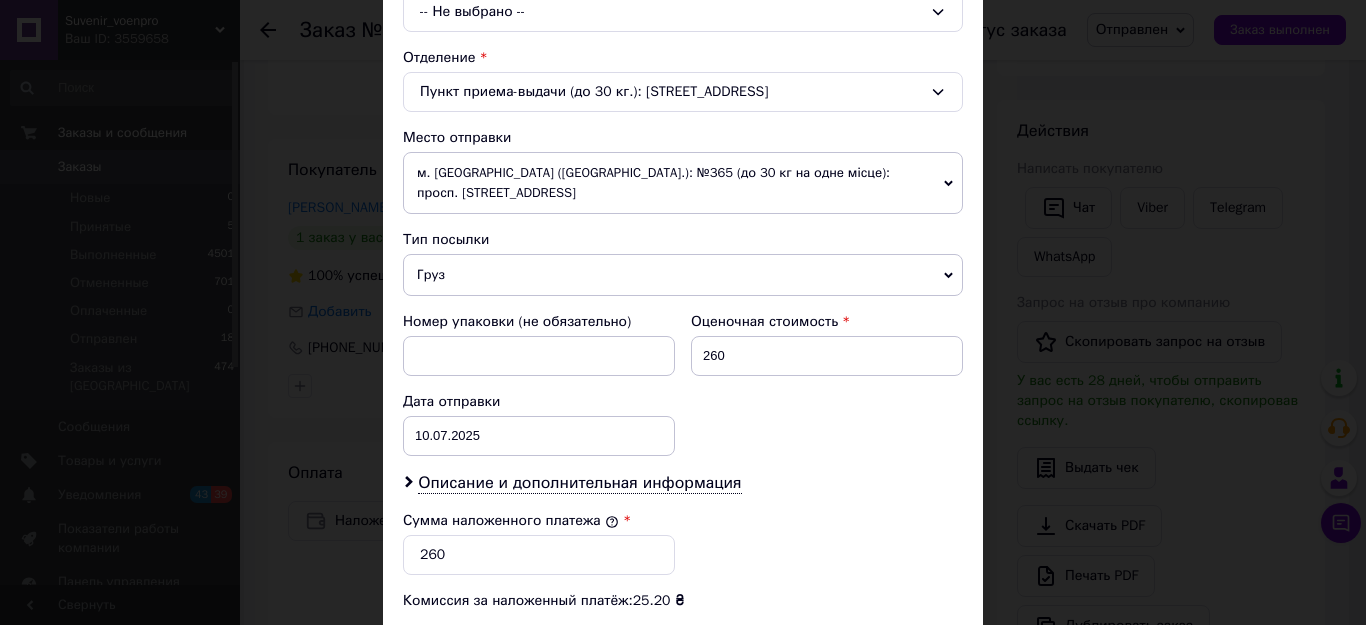 scroll, scrollTop: 600, scrollLeft: 0, axis: vertical 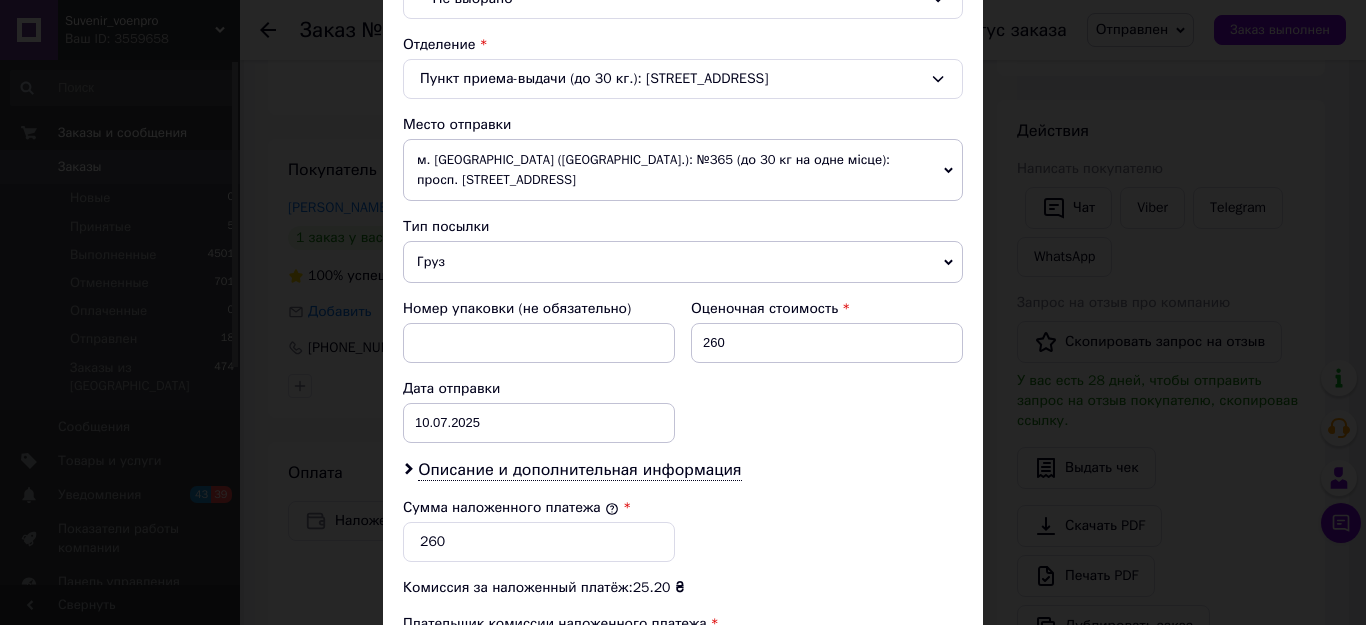 click on "Груз" at bounding box center [683, 262] 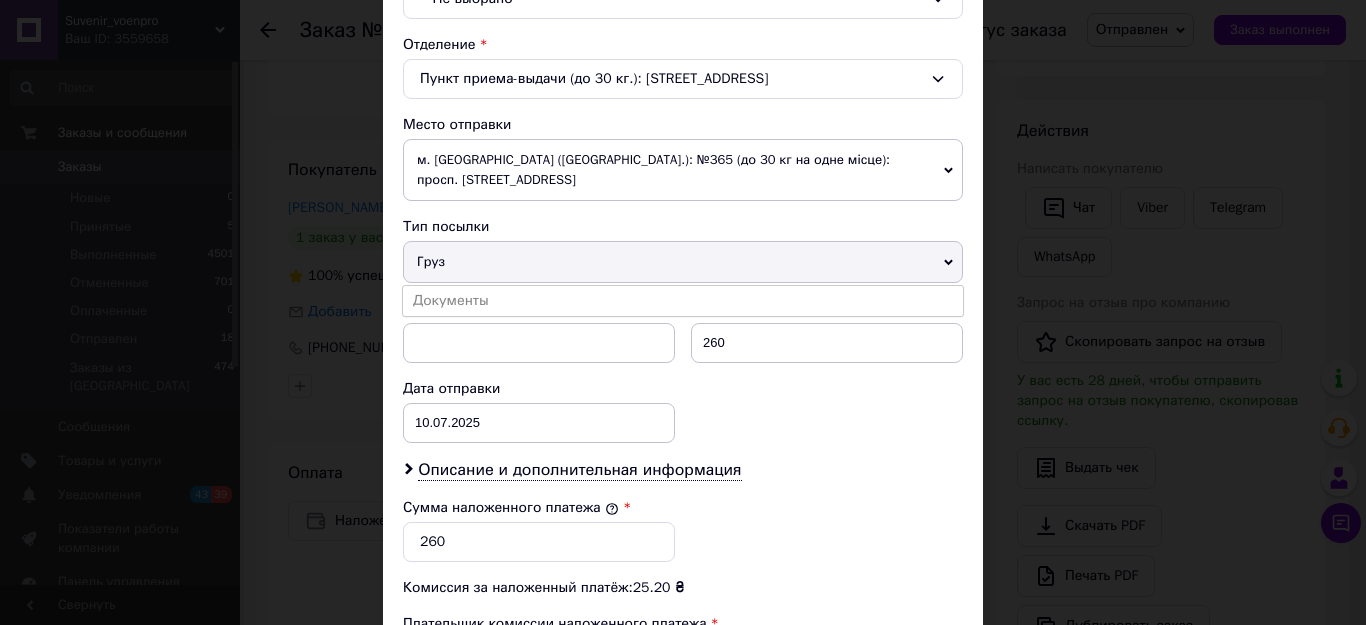 click on "Документы" at bounding box center [683, 301] 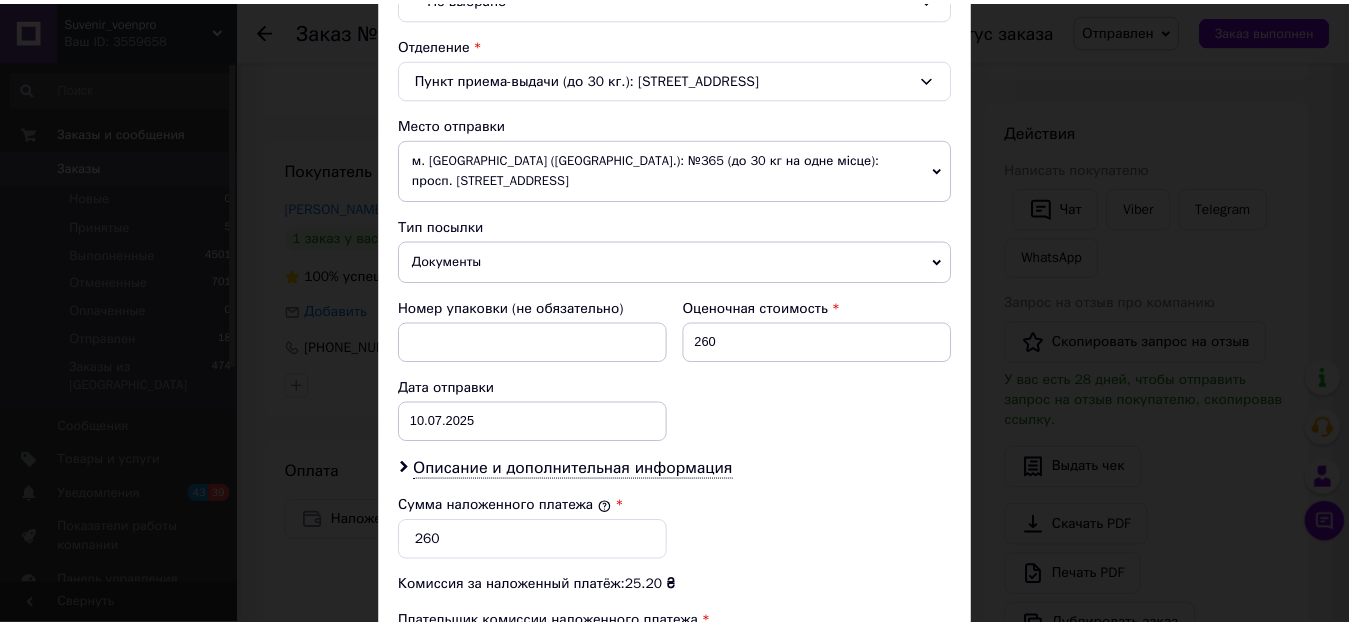 scroll, scrollTop: 921, scrollLeft: 0, axis: vertical 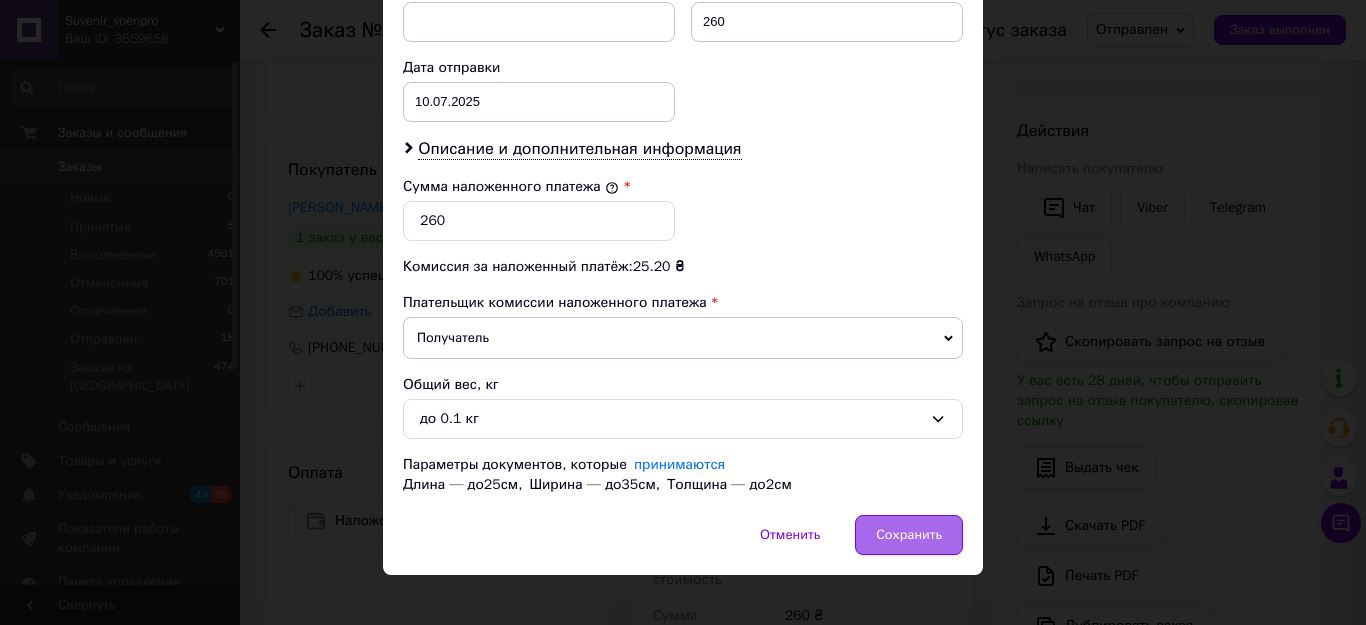 click on "Сохранить" at bounding box center [909, 535] 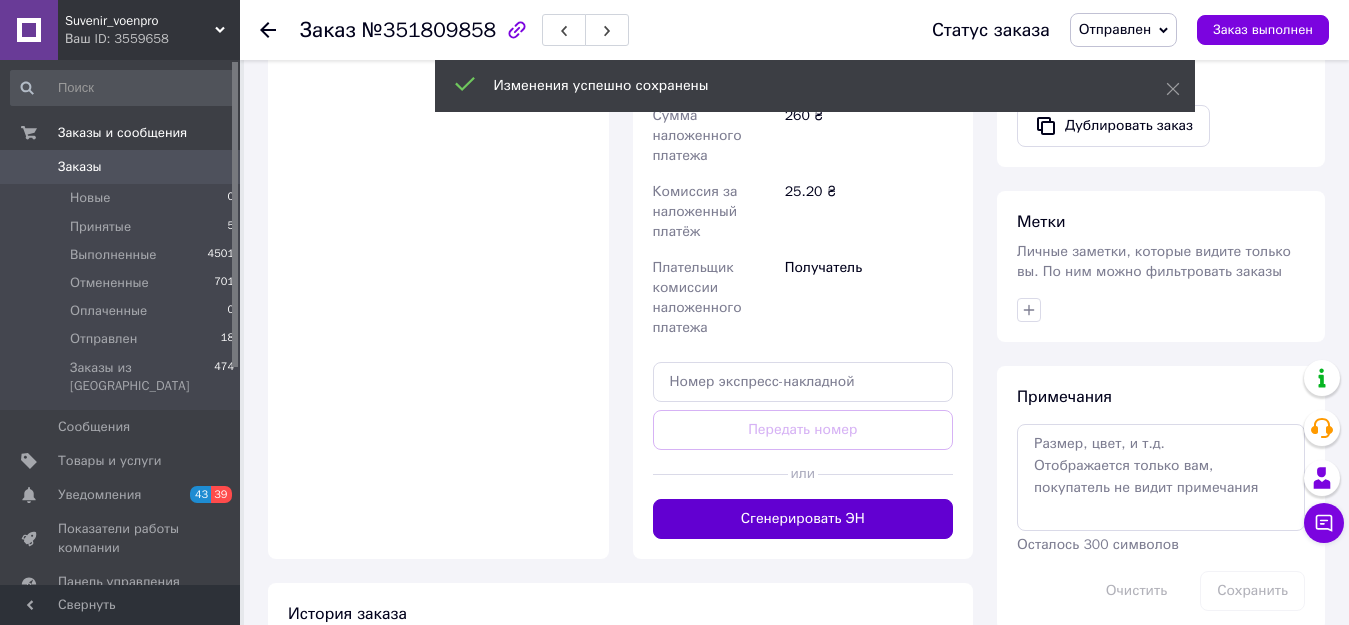 click on "Сгенерировать ЭН" at bounding box center (803, 519) 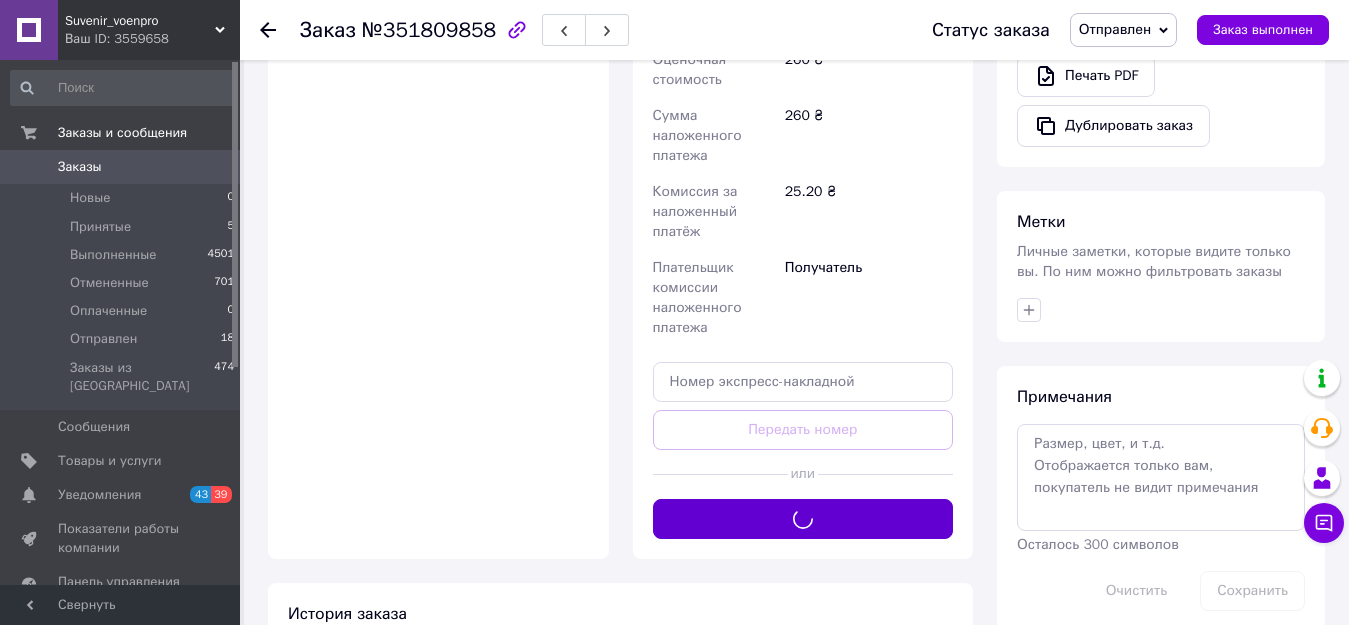 scroll, scrollTop: 400, scrollLeft: 0, axis: vertical 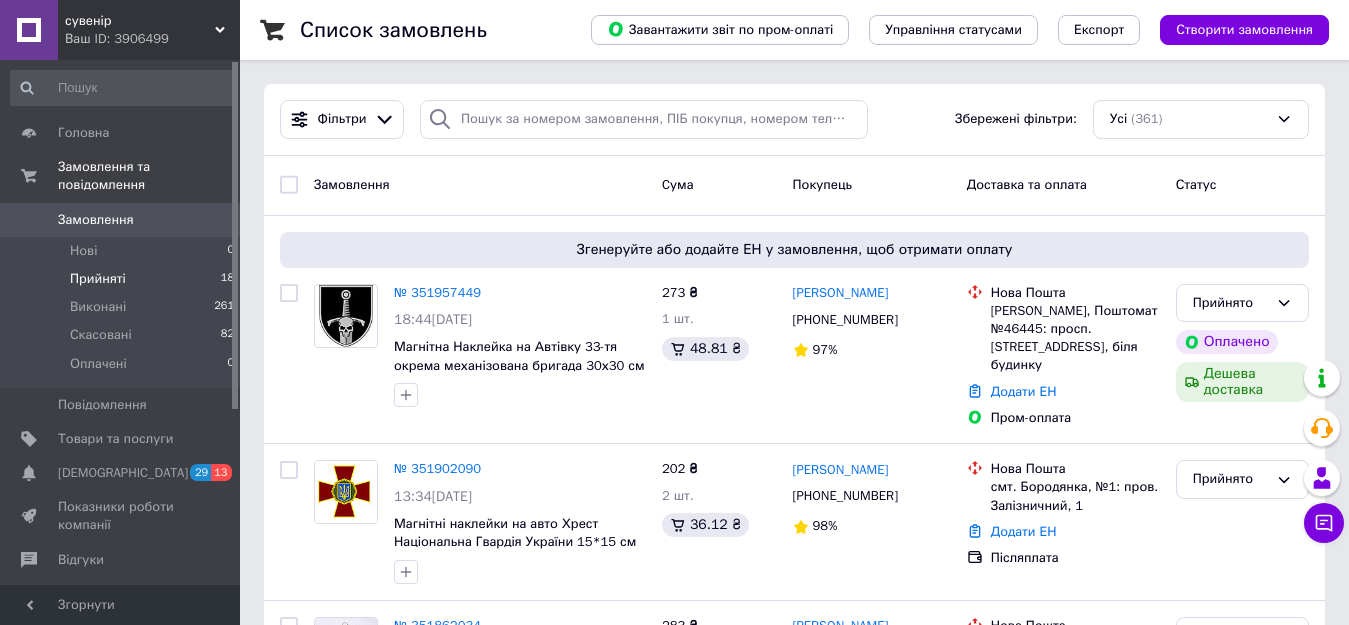 click on "Прийняті" at bounding box center [98, 279] 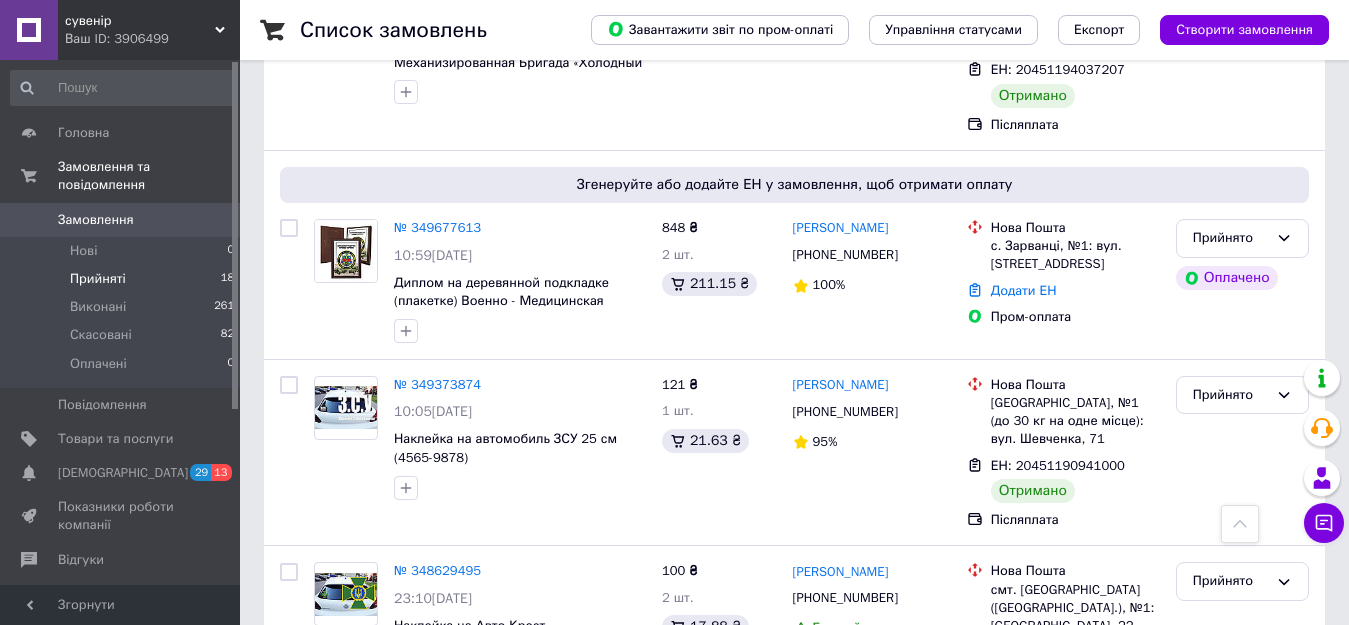 scroll, scrollTop: 1855, scrollLeft: 0, axis: vertical 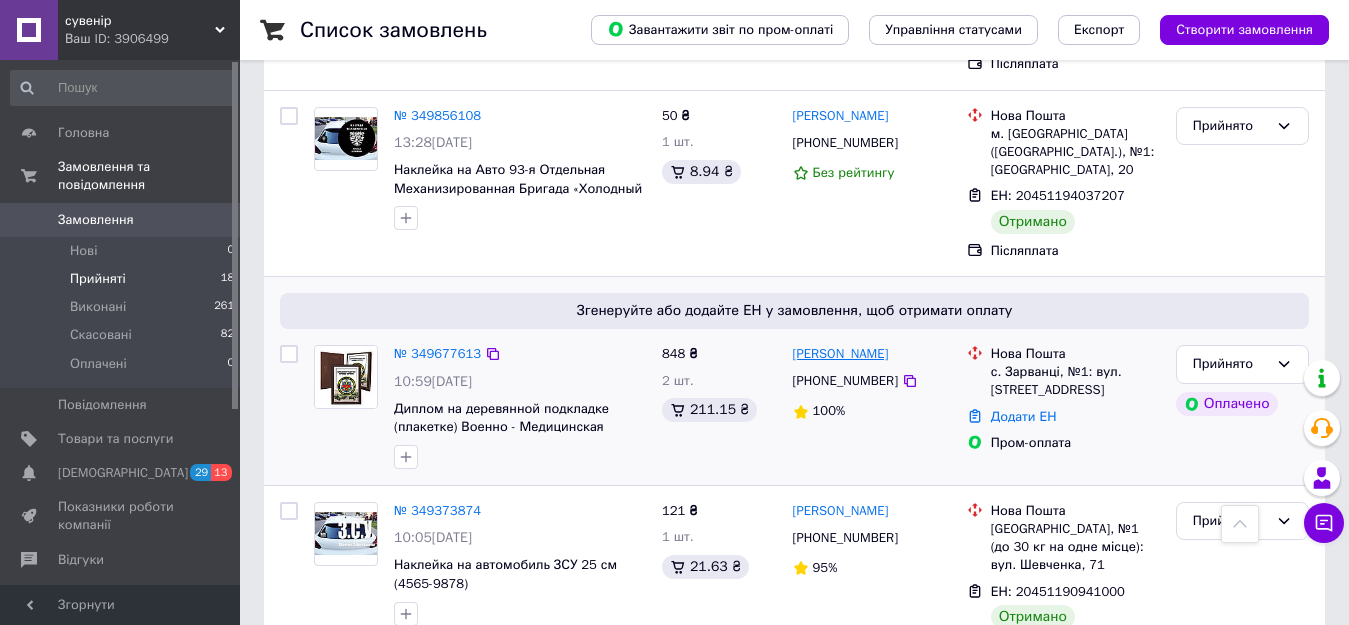 drag, startPoint x: 920, startPoint y: 226, endPoint x: 836, endPoint y: 229, distance: 84.05355 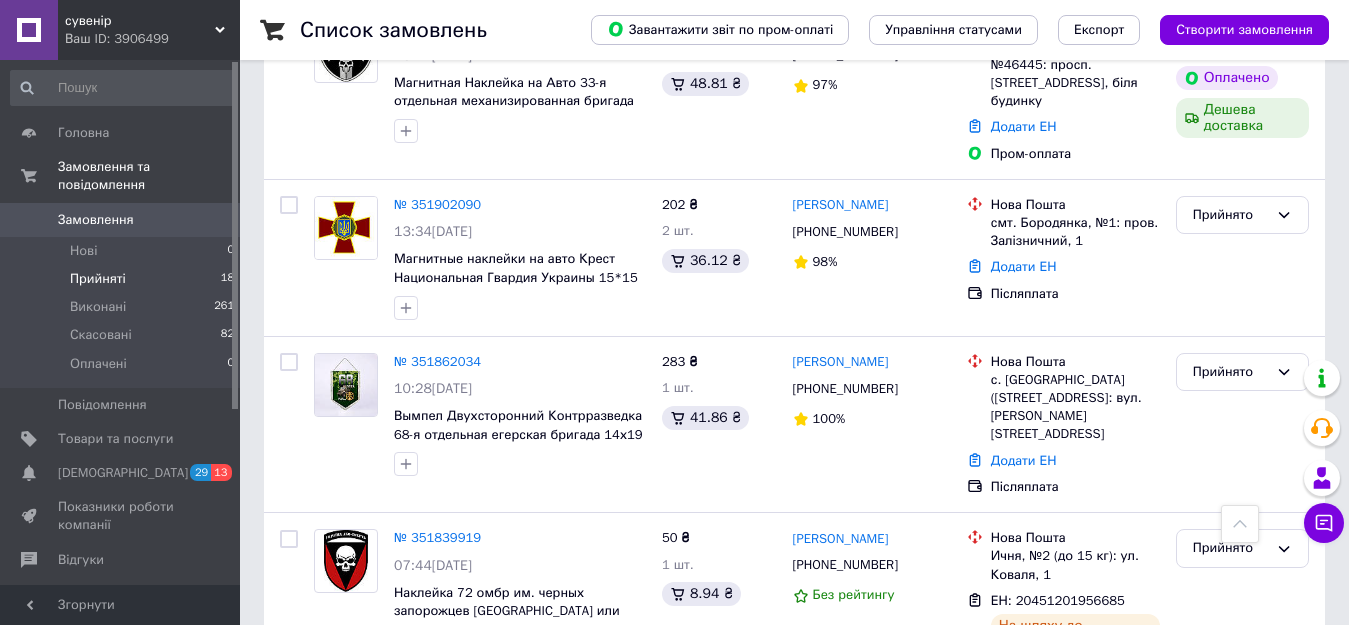 scroll, scrollTop: 0, scrollLeft: 0, axis: both 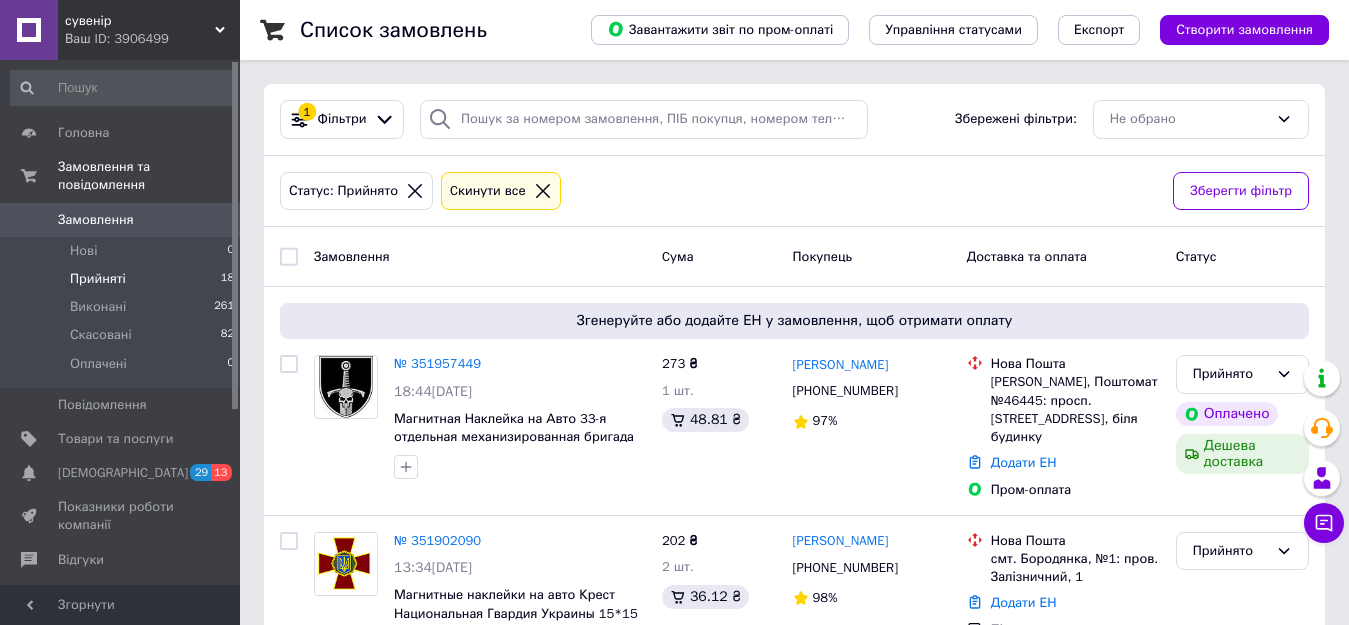 click on "Статус: Прийнято Cкинути все" at bounding box center (718, 191) 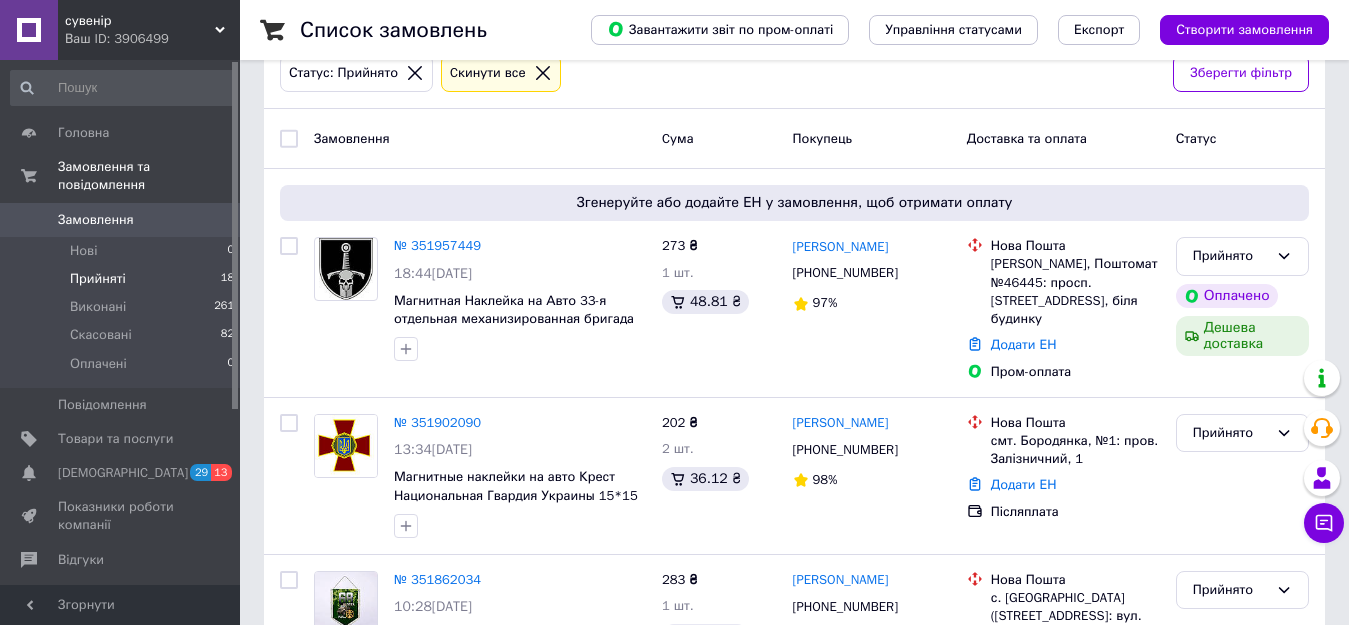 scroll, scrollTop: 200, scrollLeft: 0, axis: vertical 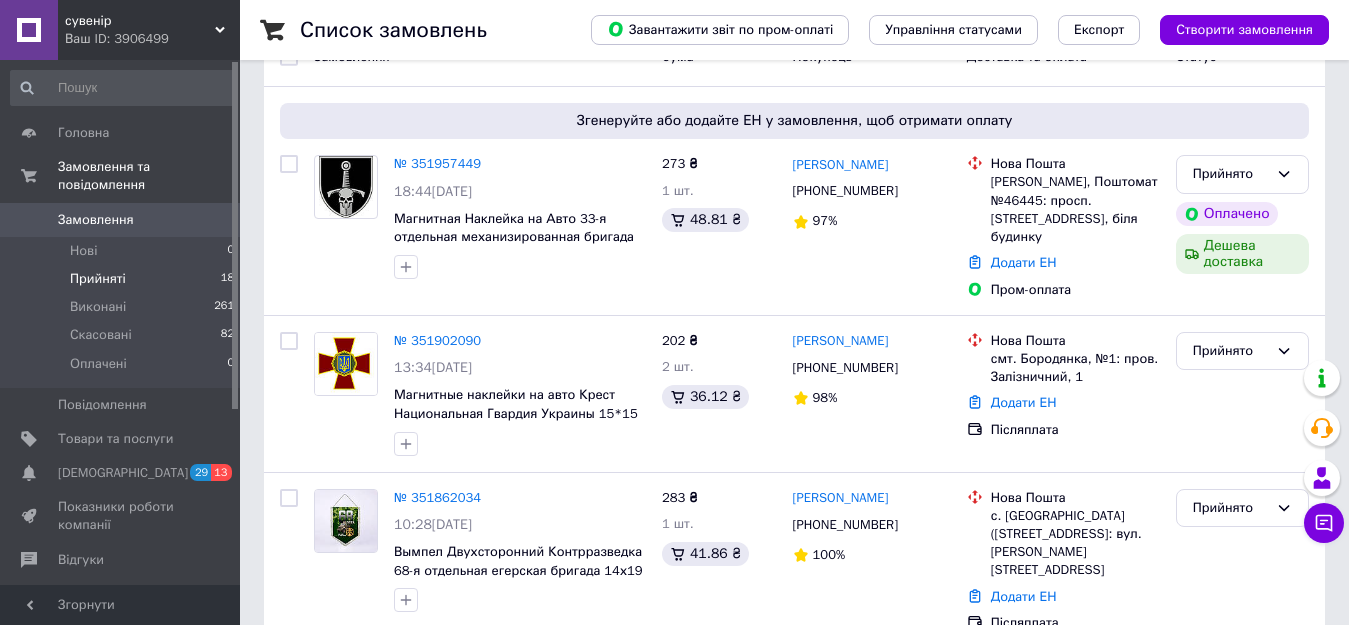click 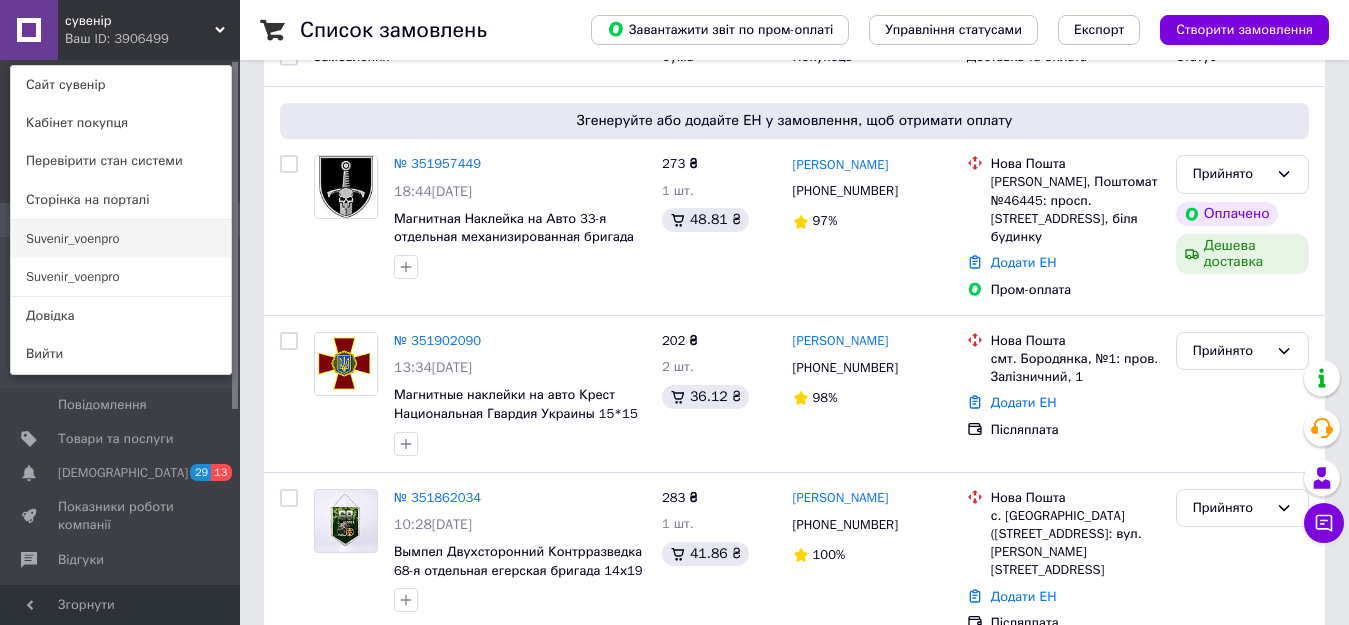 click on "Suvenir_voenpro" at bounding box center [121, 239] 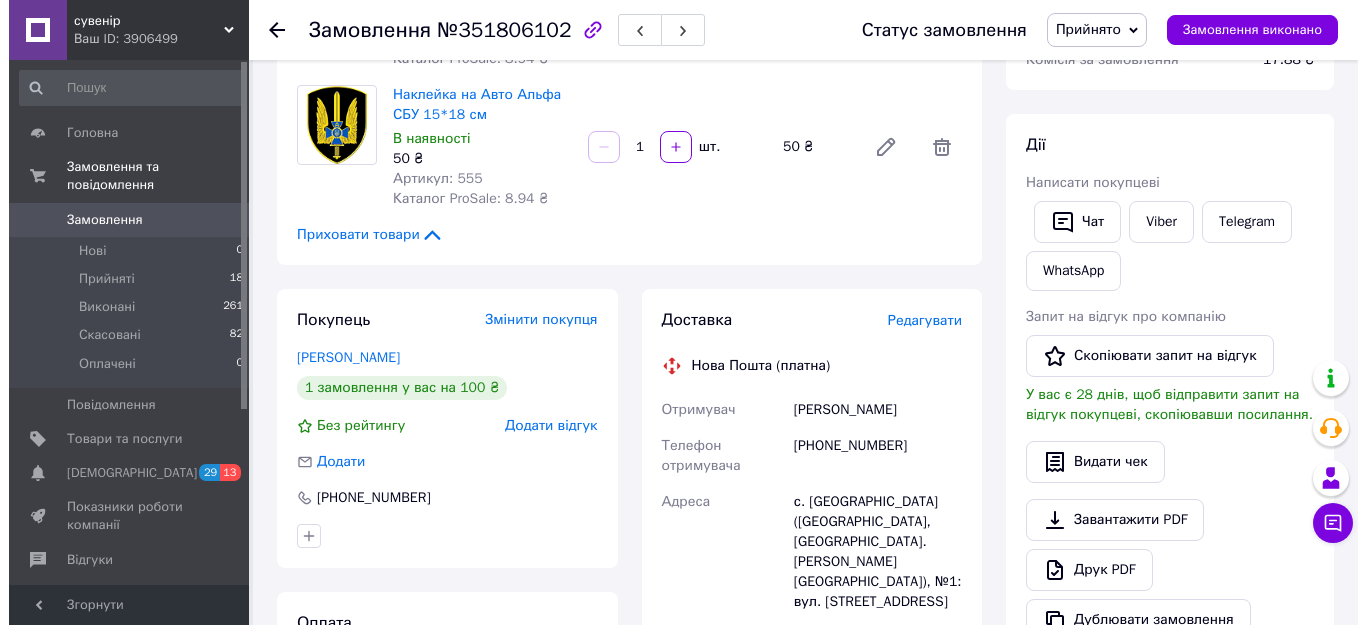 scroll, scrollTop: 400, scrollLeft: 0, axis: vertical 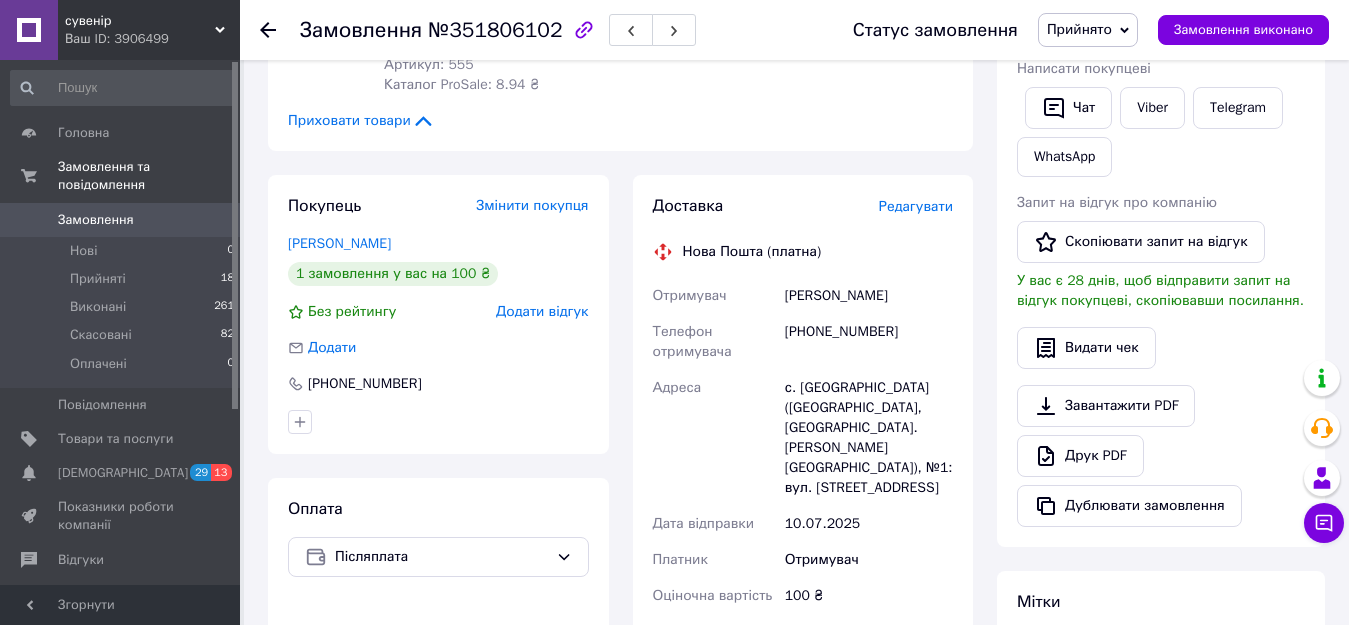 click on "Редагувати" at bounding box center [916, 206] 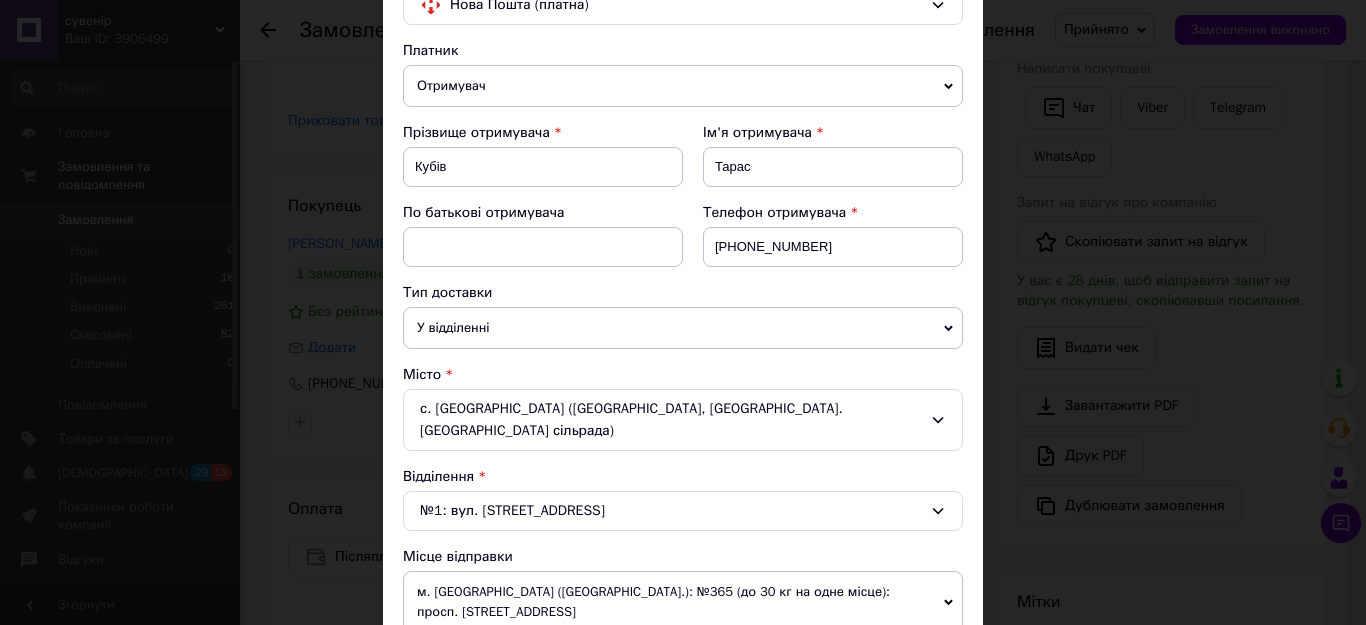 scroll, scrollTop: 500, scrollLeft: 0, axis: vertical 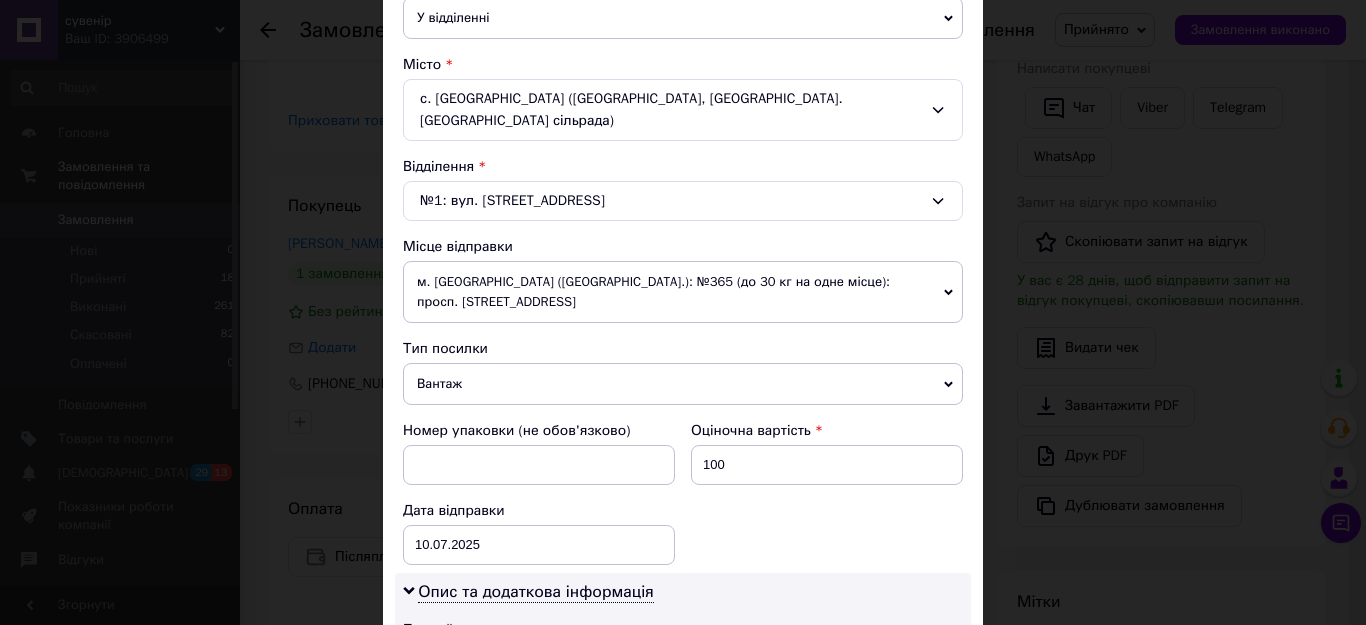 drag, startPoint x: 429, startPoint y: 335, endPoint x: 451, endPoint y: 368, distance: 39.661064 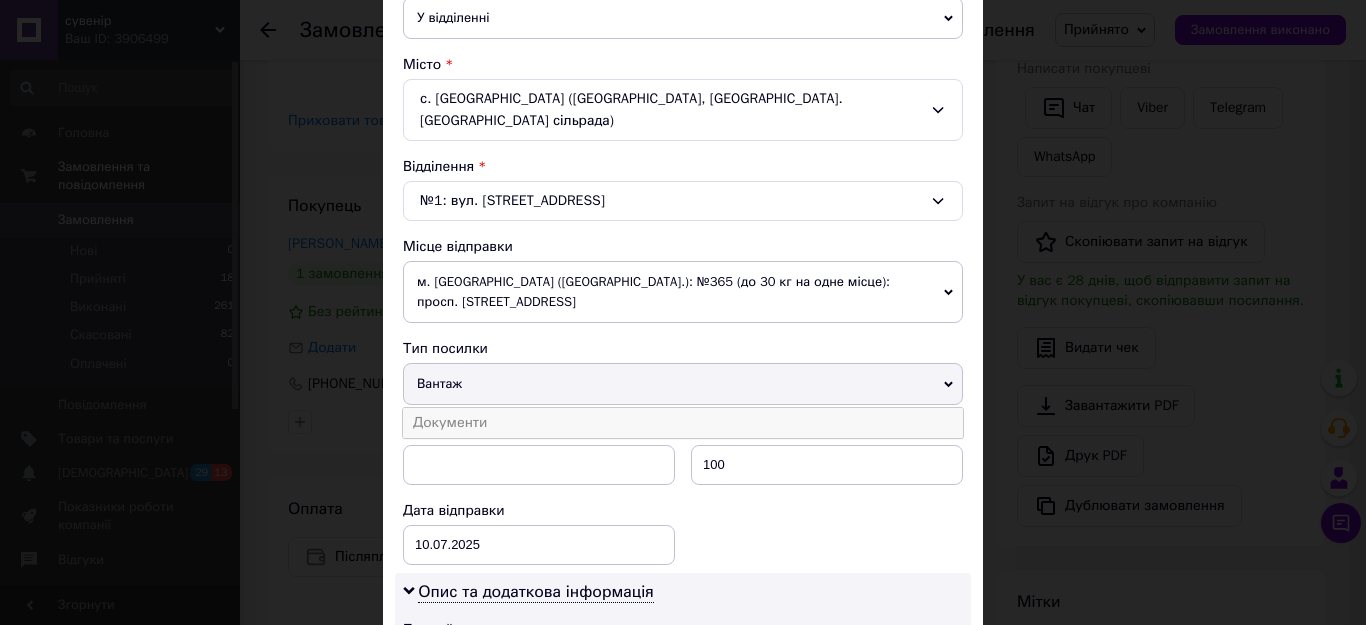 click on "Документи" at bounding box center [683, 423] 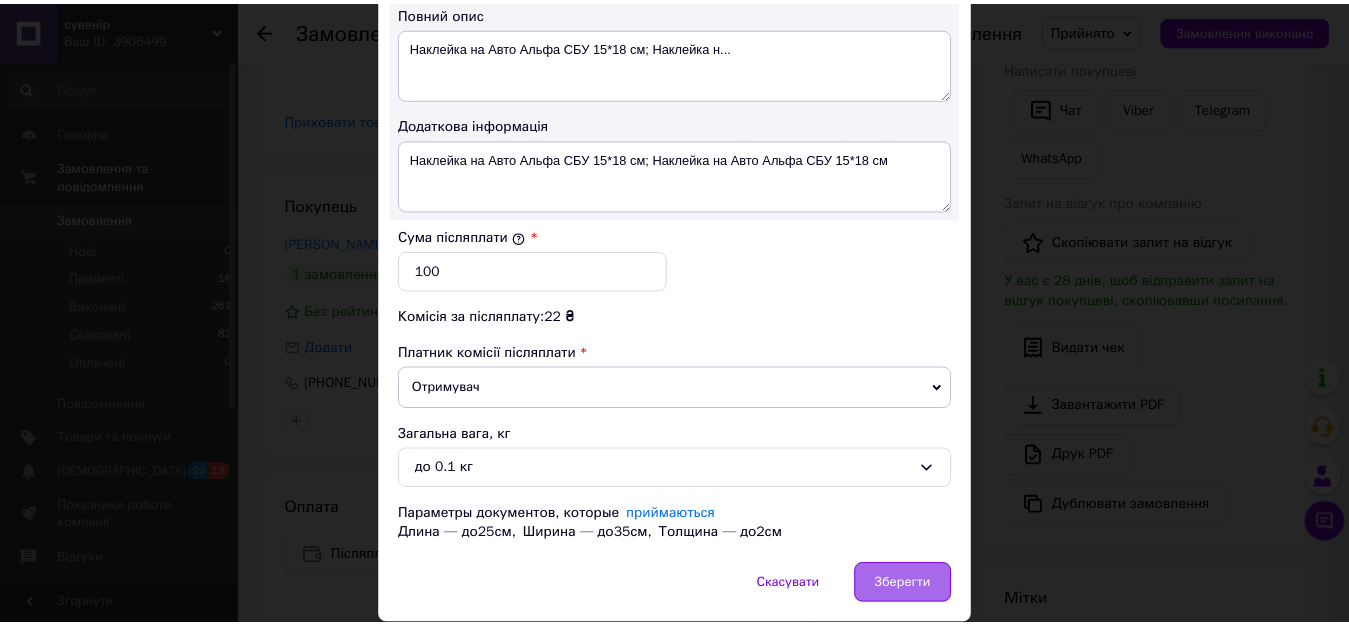 scroll, scrollTop: 1145, scrollLeft: 0, axis: vertical 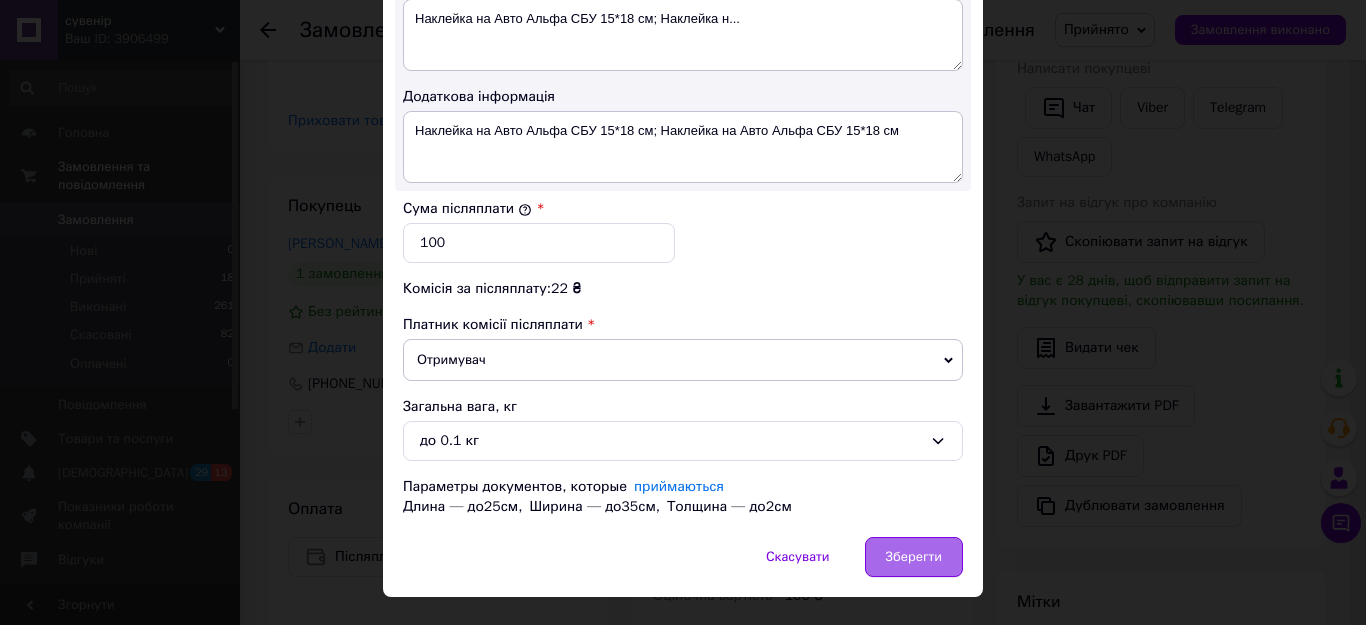 click on "Зберегти" at bounding box center [914, 557] 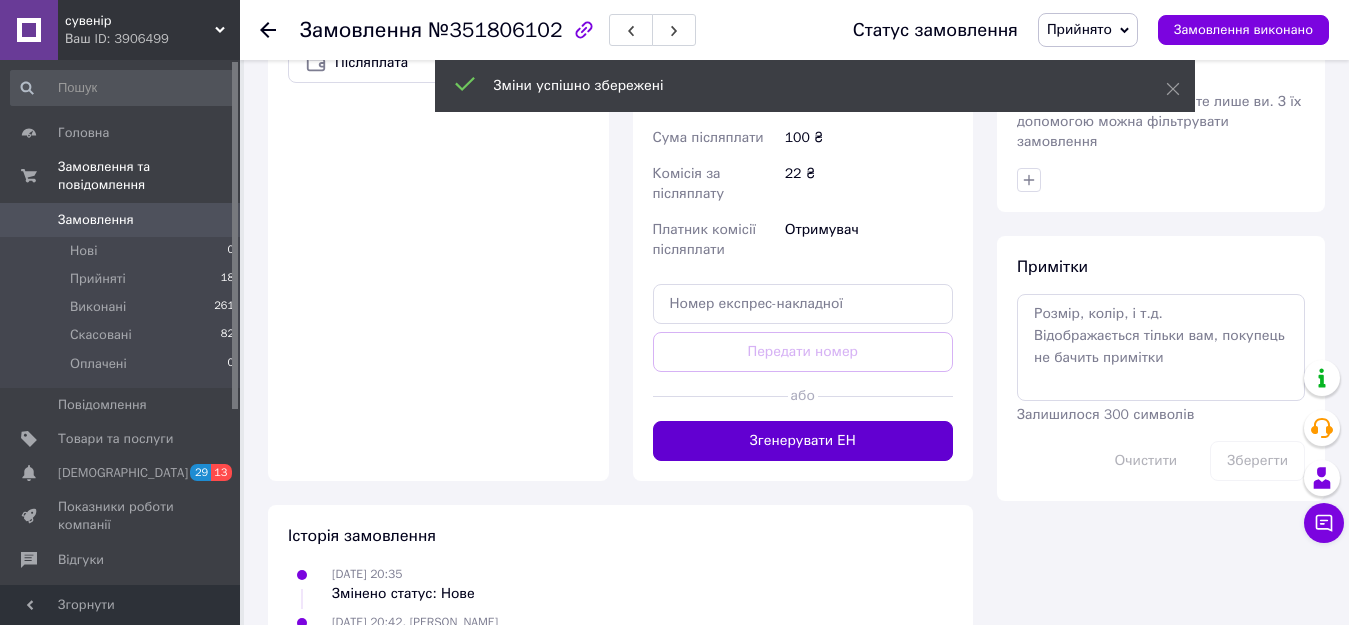 scroll, scrollTop: 900, scrollLeft: 0, axis: vertical 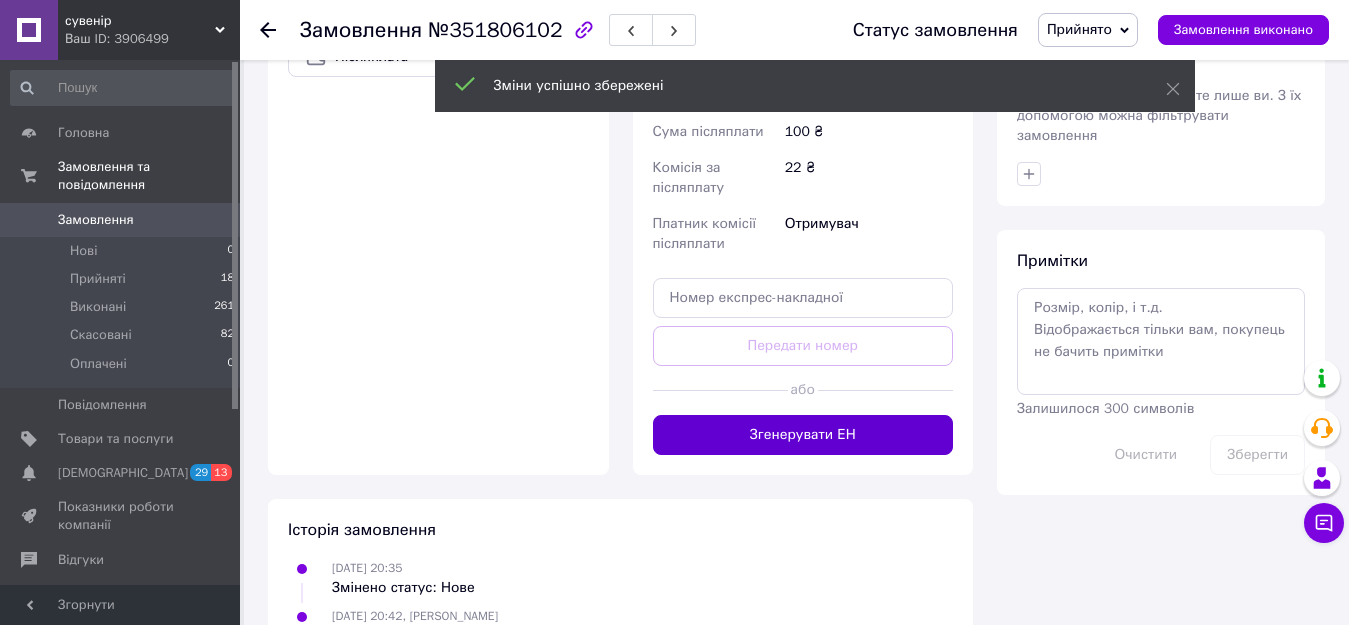 click on "Згенерувати ЕН" at bounding box center (803, 435) 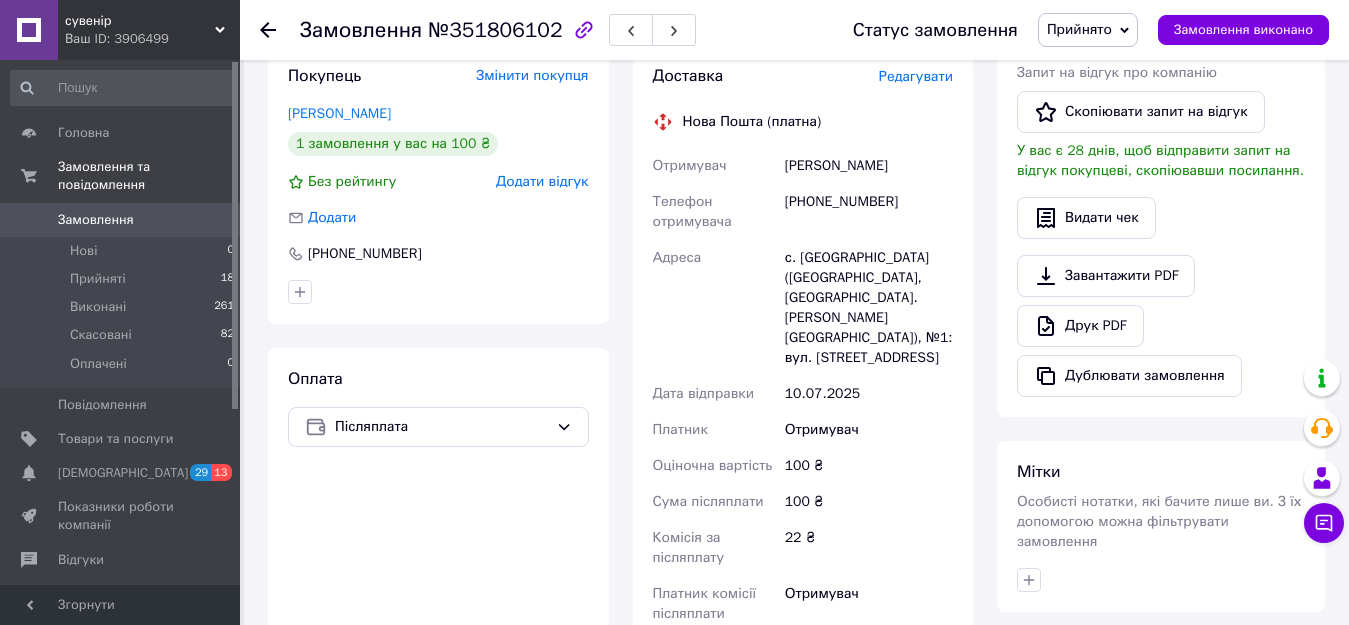 scroll, scrollTop: 500, scrollLeft: 0, axis: vertical 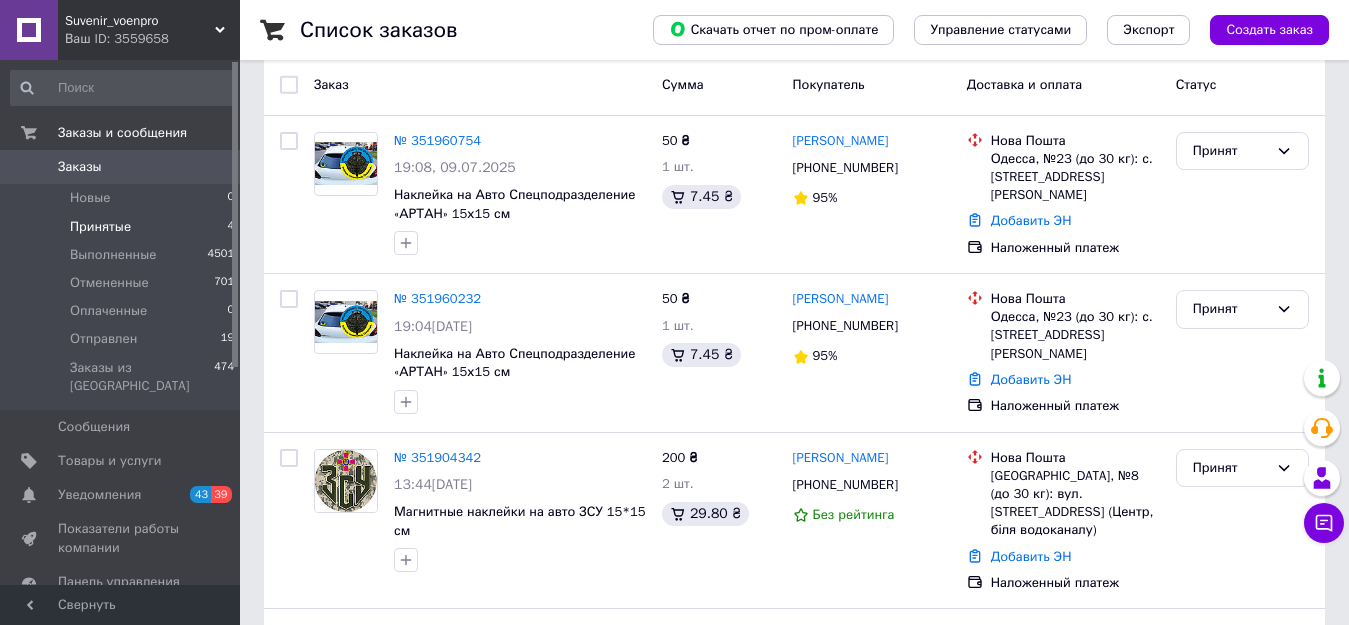 click on "Принятые" at bounding box center (100, 227) 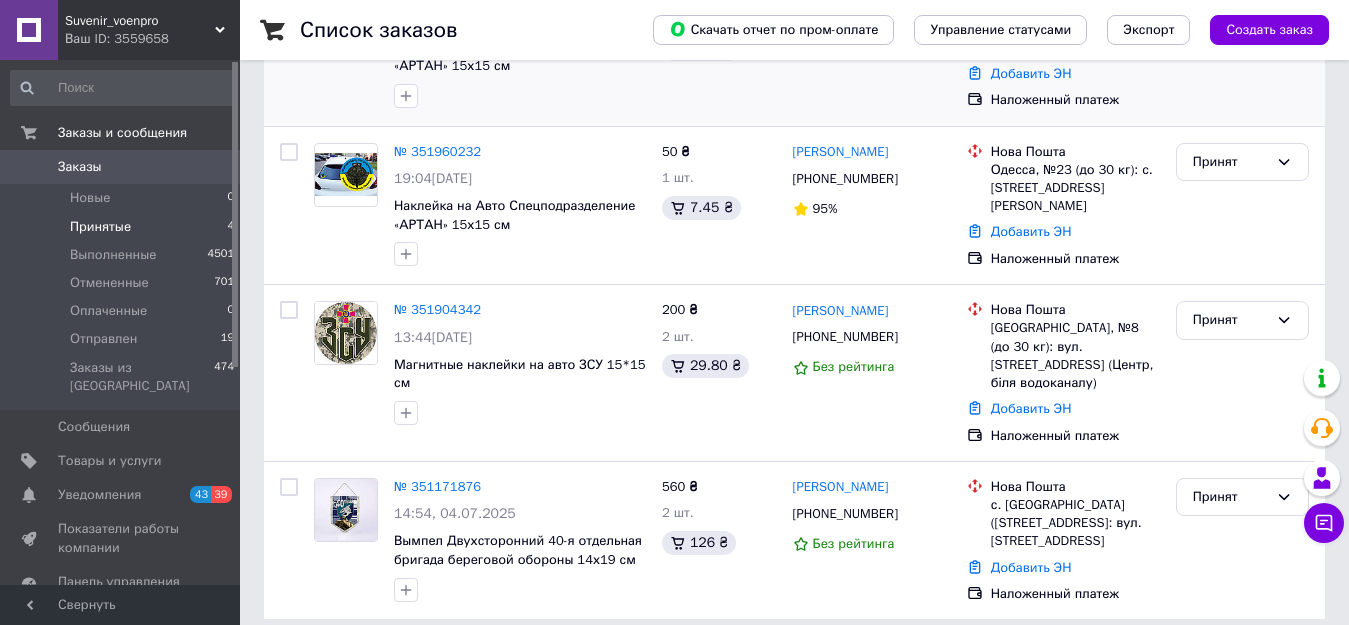 scroll, scrollTop: 0, scrollLeft: 0, axis: both 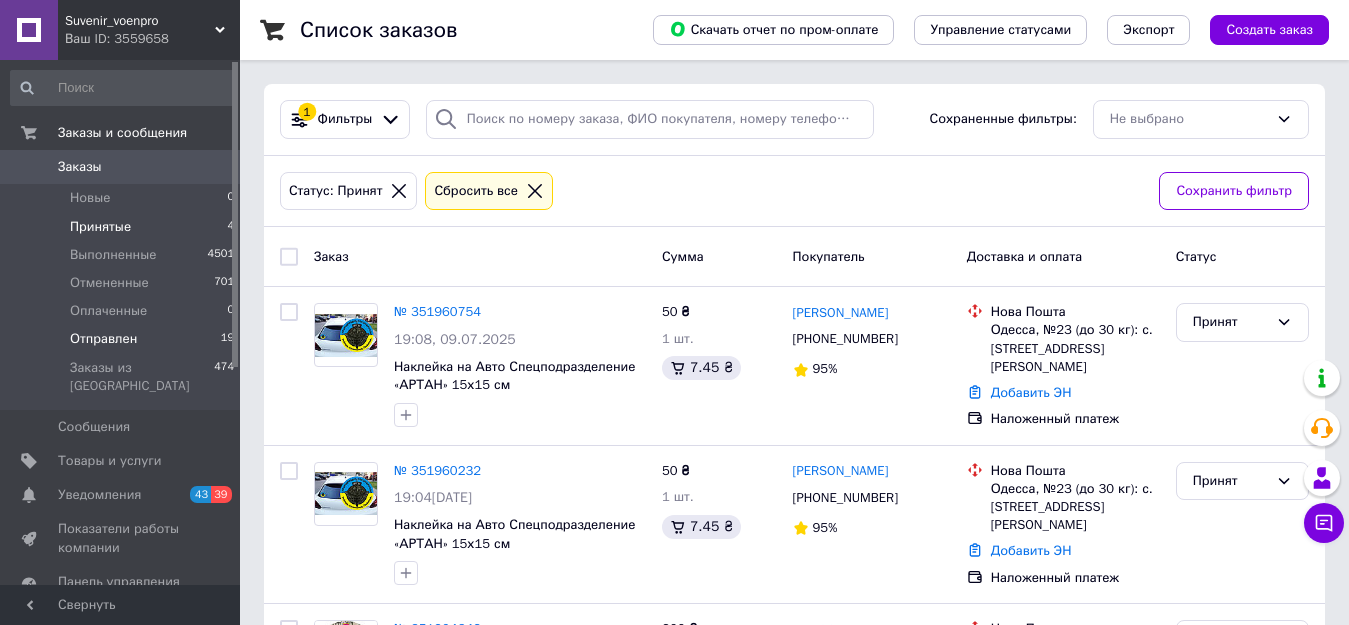 click on "Отправлен" at bounding box center [103, 339] 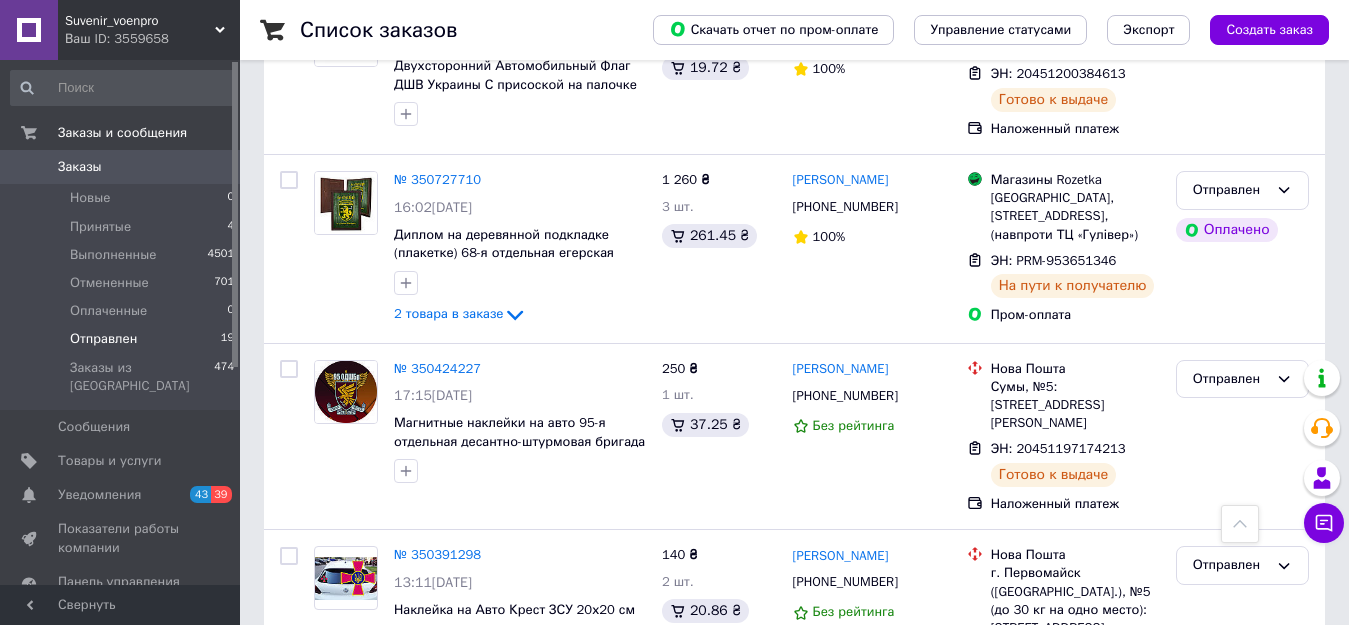 scroll, scrollTop: 3300, scrollLeft: 0, axis: vertical 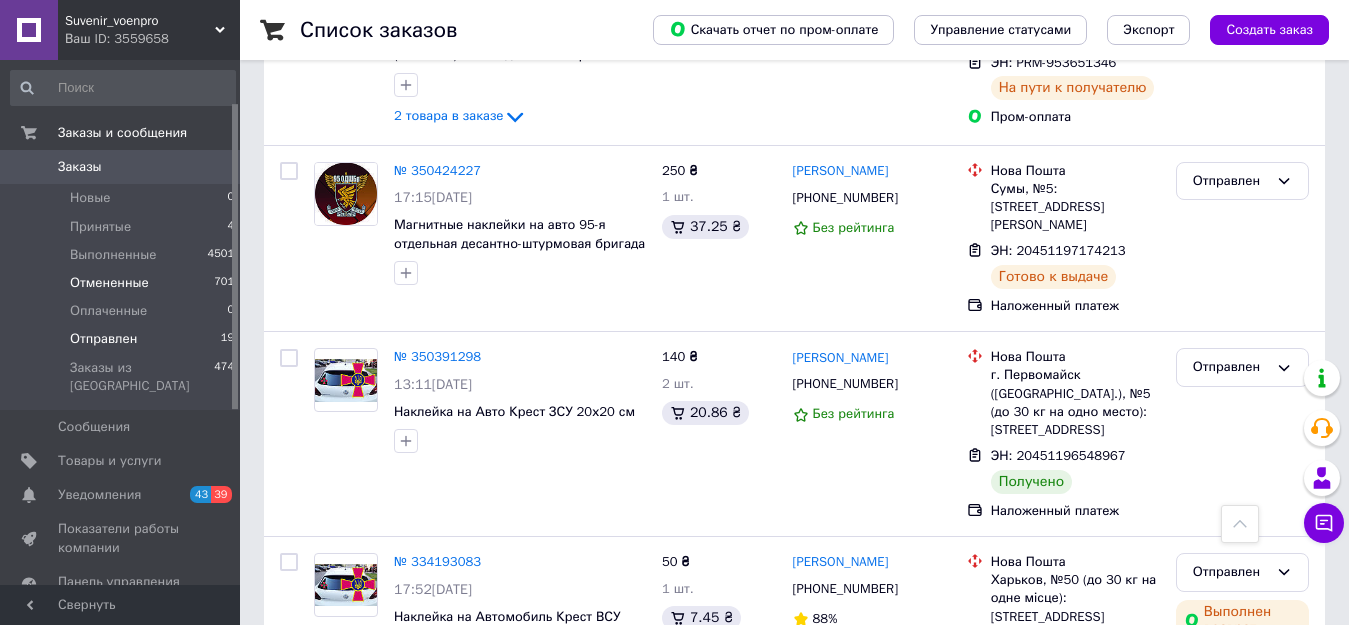 click on "Заказы из Розетки 474" at bounding box center (123, 382) 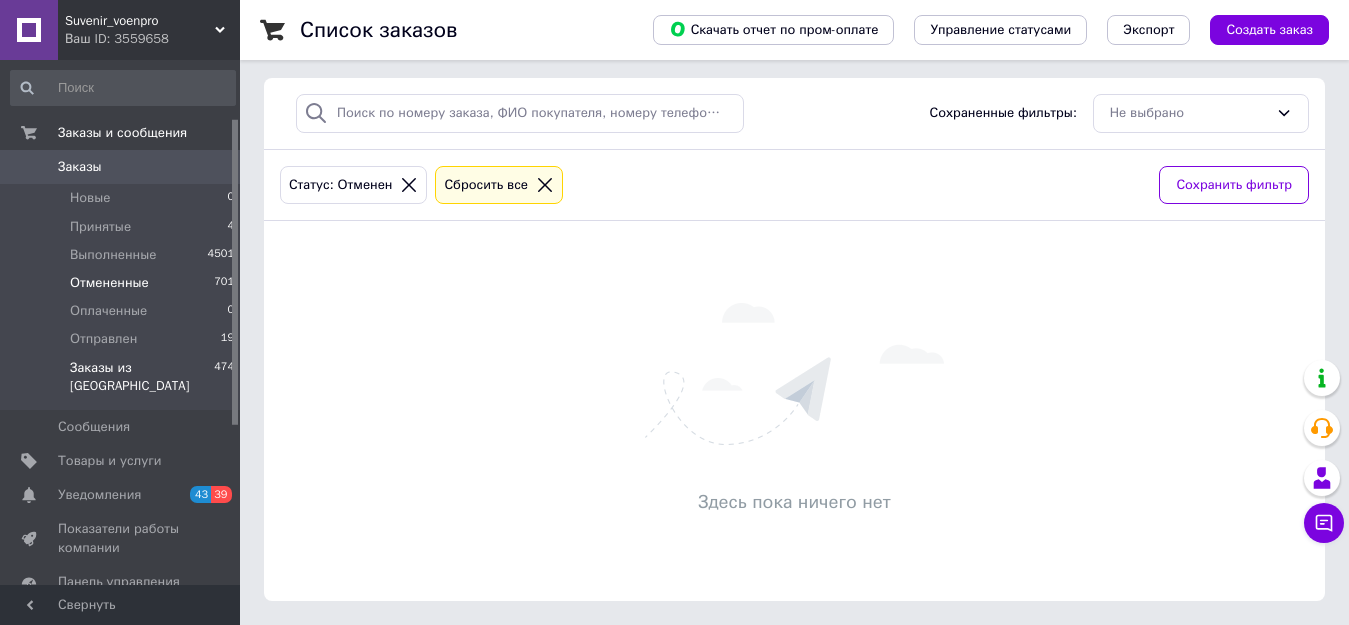 scroll, scrollTop: 100, scrollLeft: 0, axis: vertical 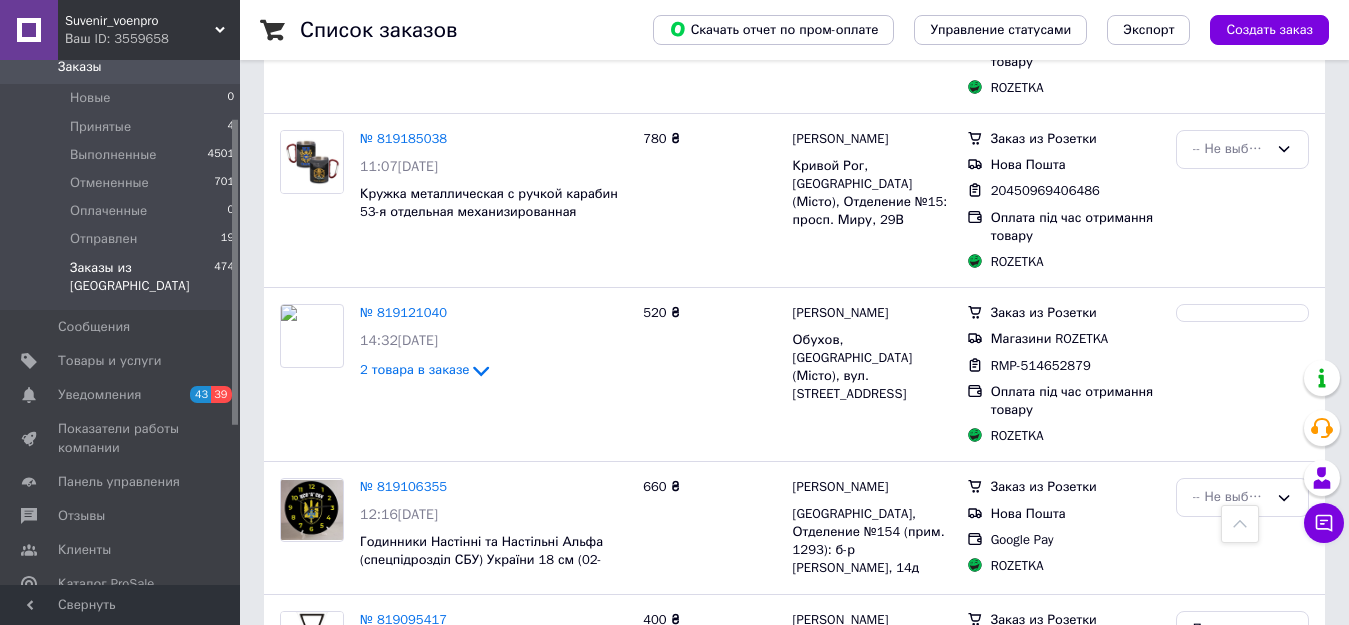 click 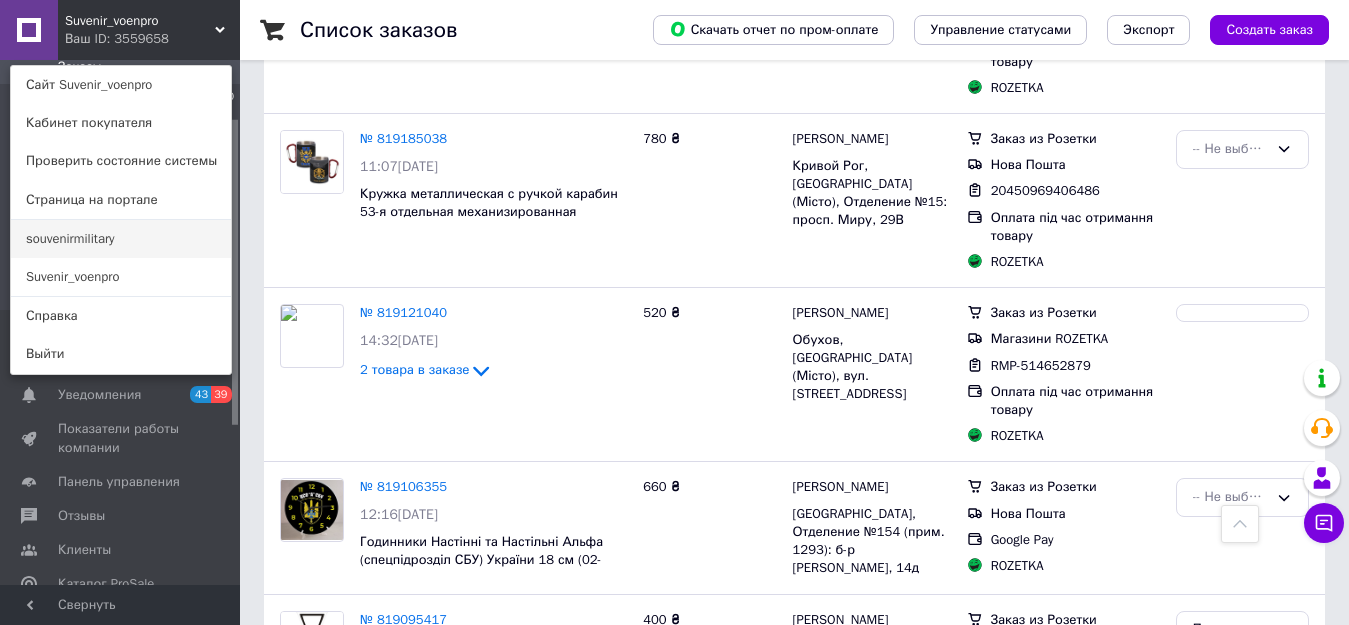 click on "souvenirmilitary" at bounding box center (121, 239) 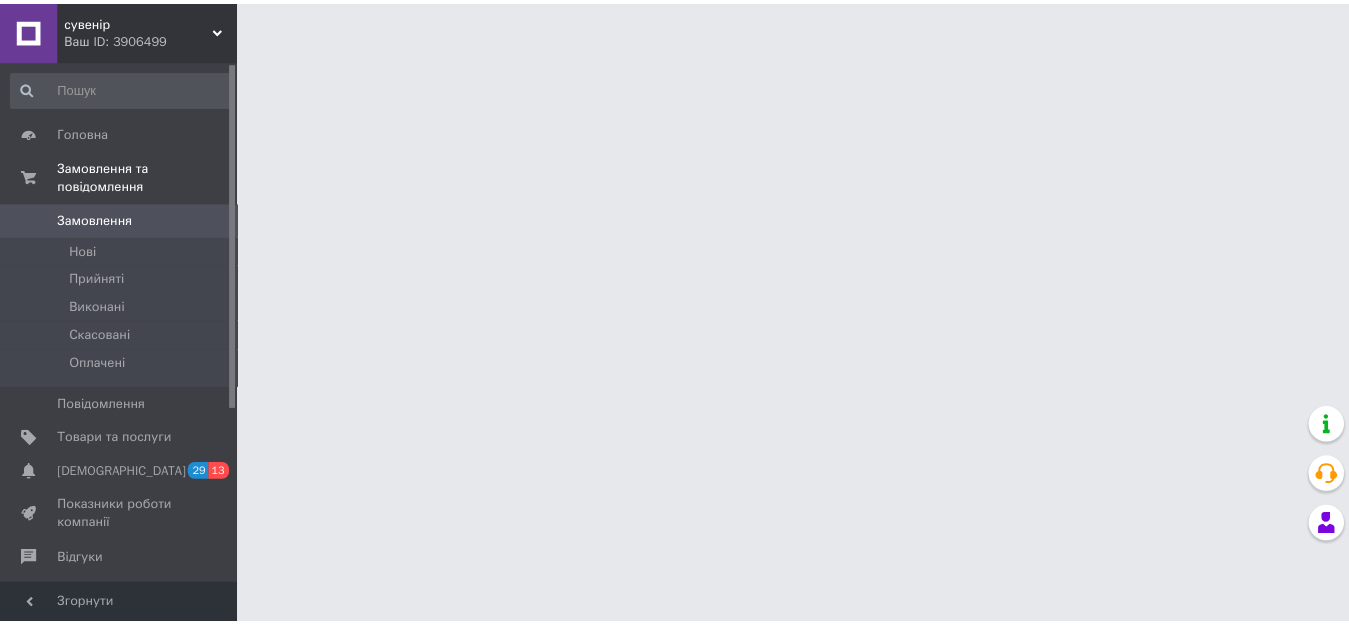 scroll, scrollTop: 0, scrollLeft: 0, axis: both 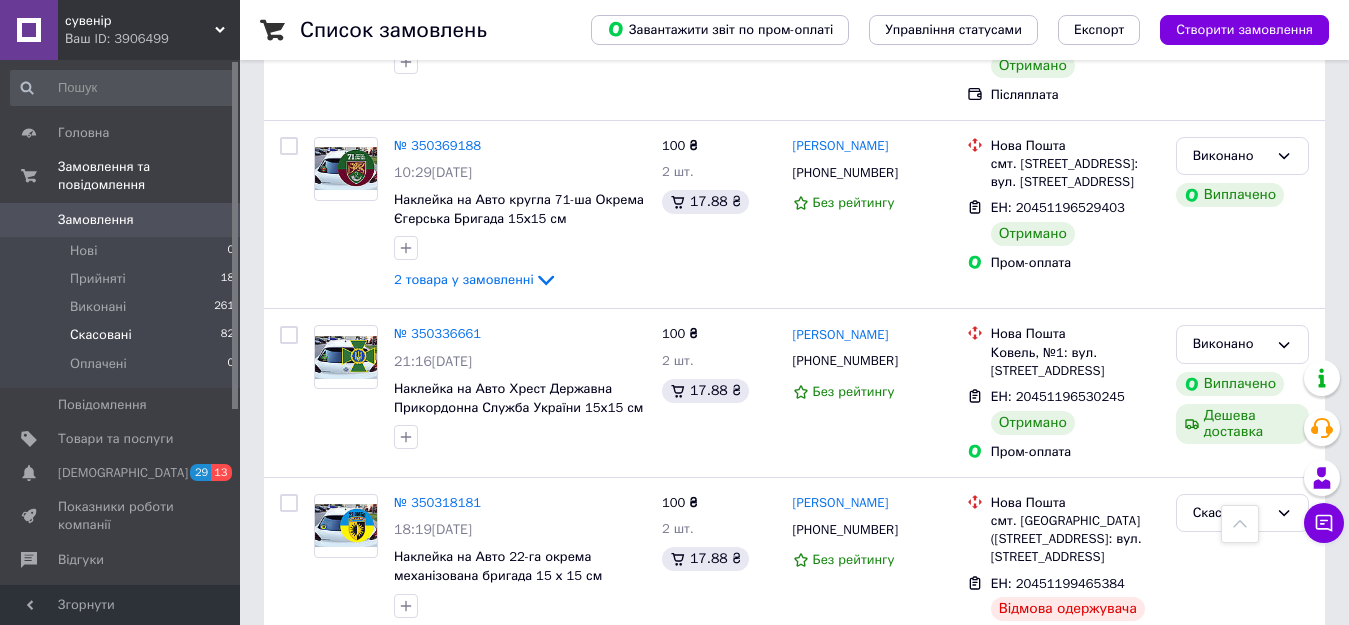 click on "Скасовані" at bounding box center (101, 335) 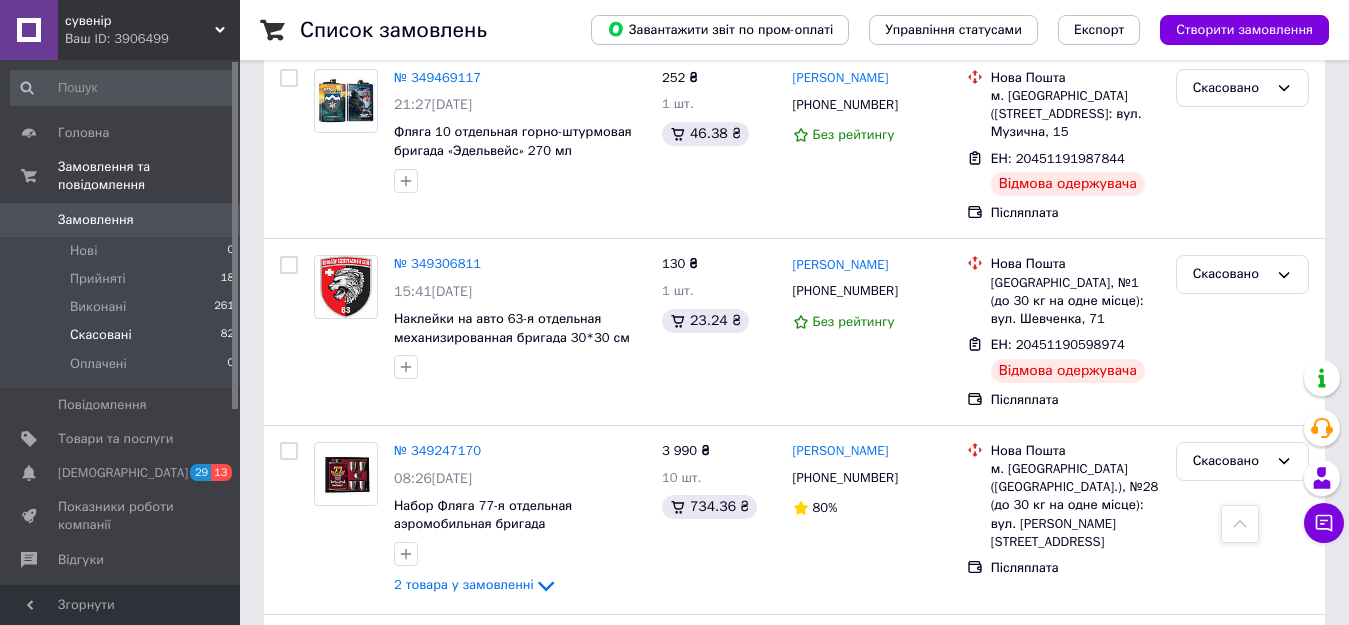 scroll, scrollTop: 2000, scrollLeft: 0, axis: vertical 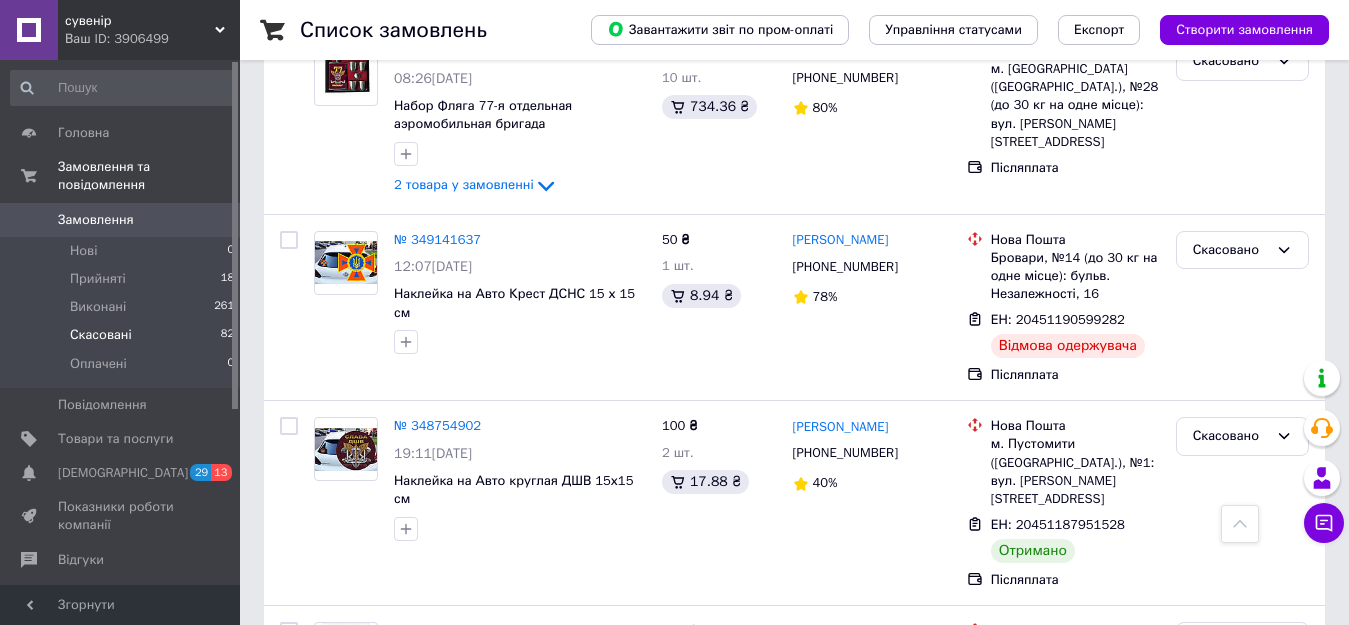 click 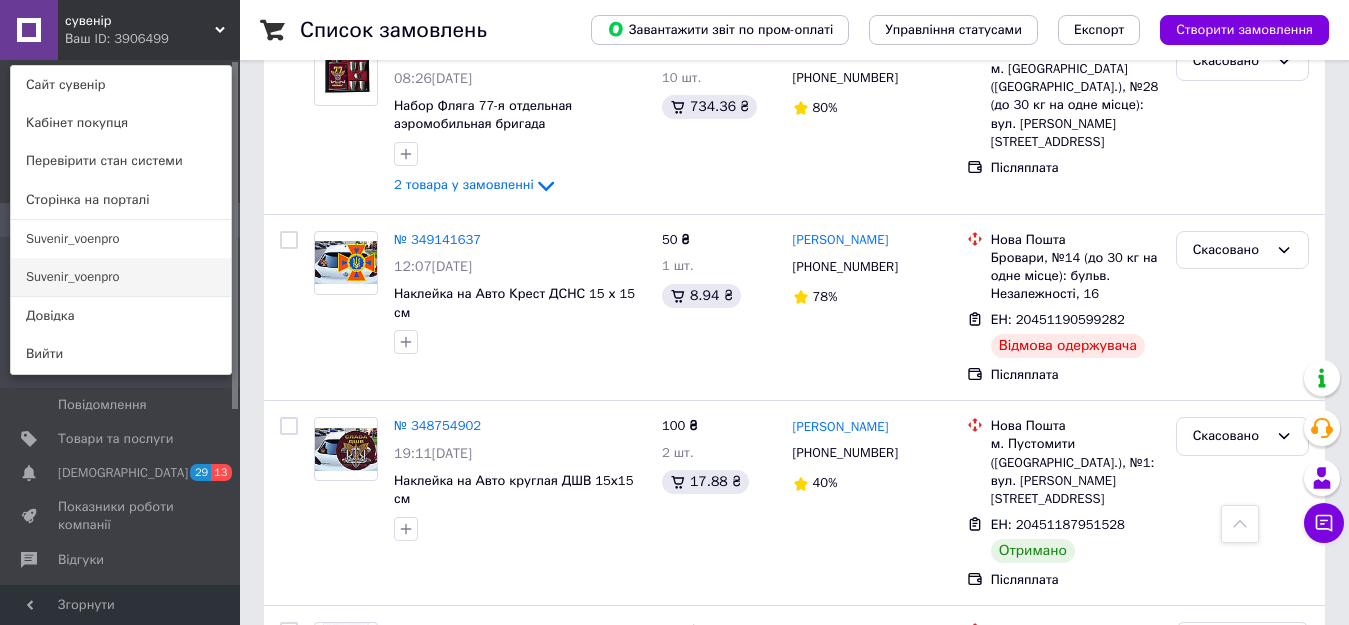 click on "Suvenir_voenpro" at bounding box center (121, 277) 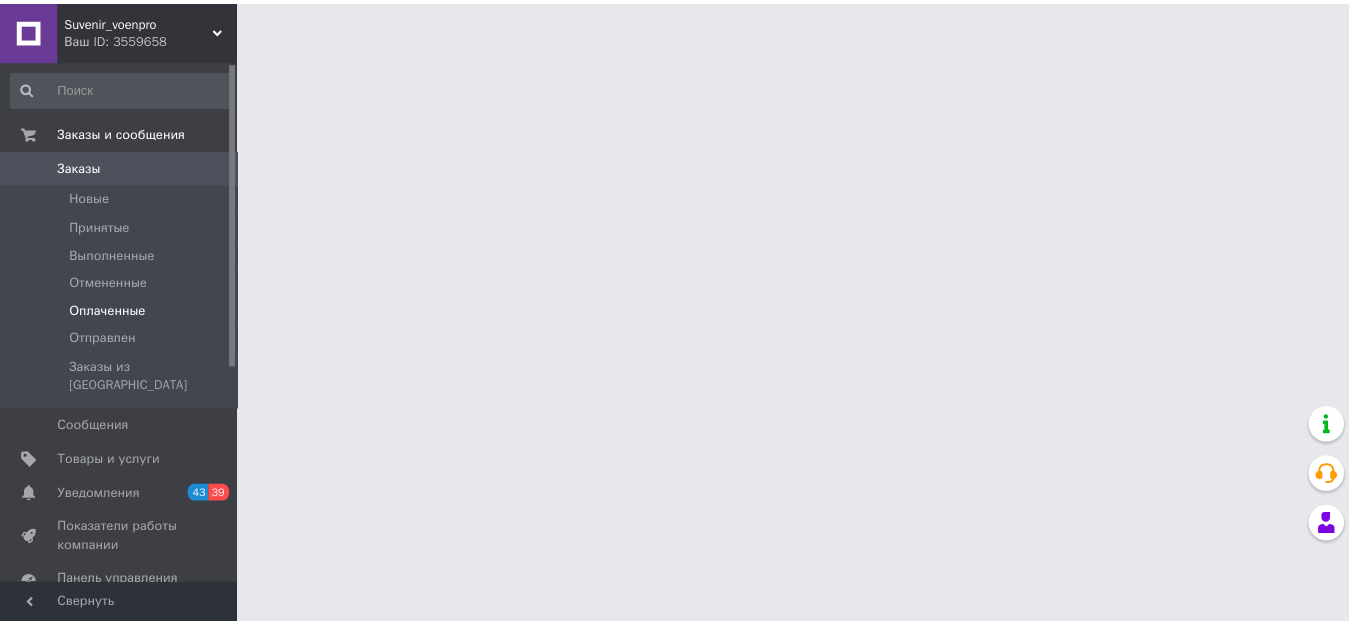 scroll, scrollTop: 0, scrollLeft: 0, axis: both 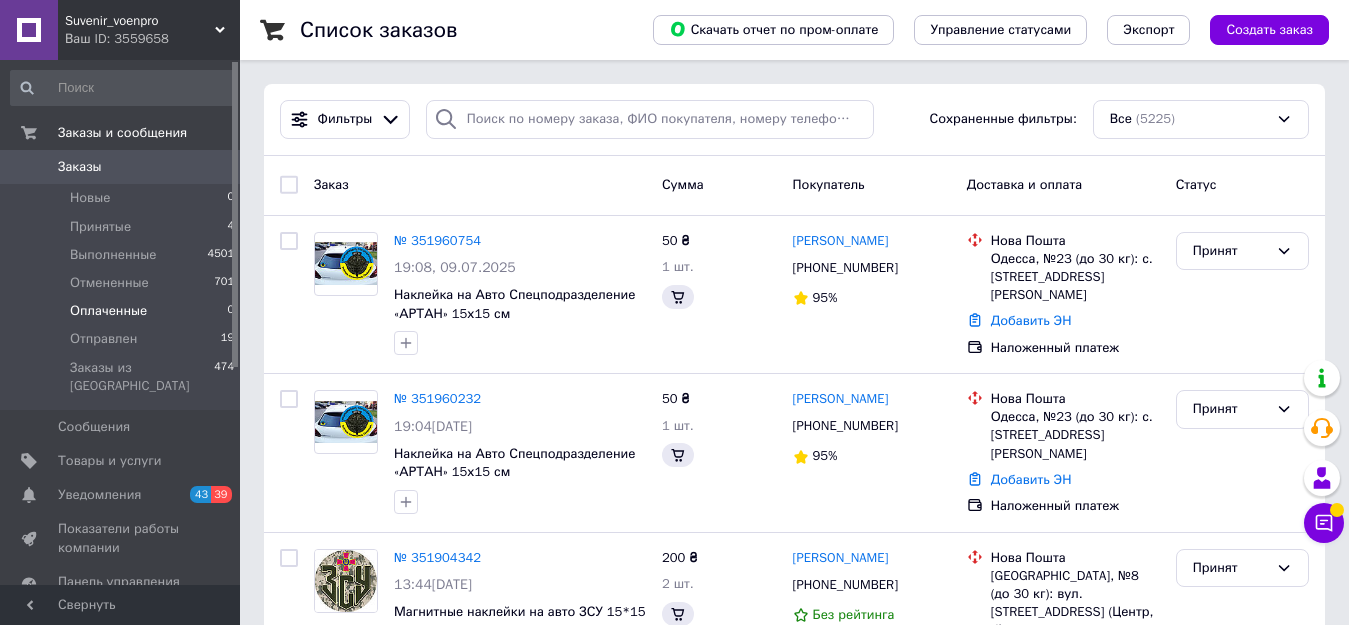 click on "Оплаченные" at bounding box center (108, 311) 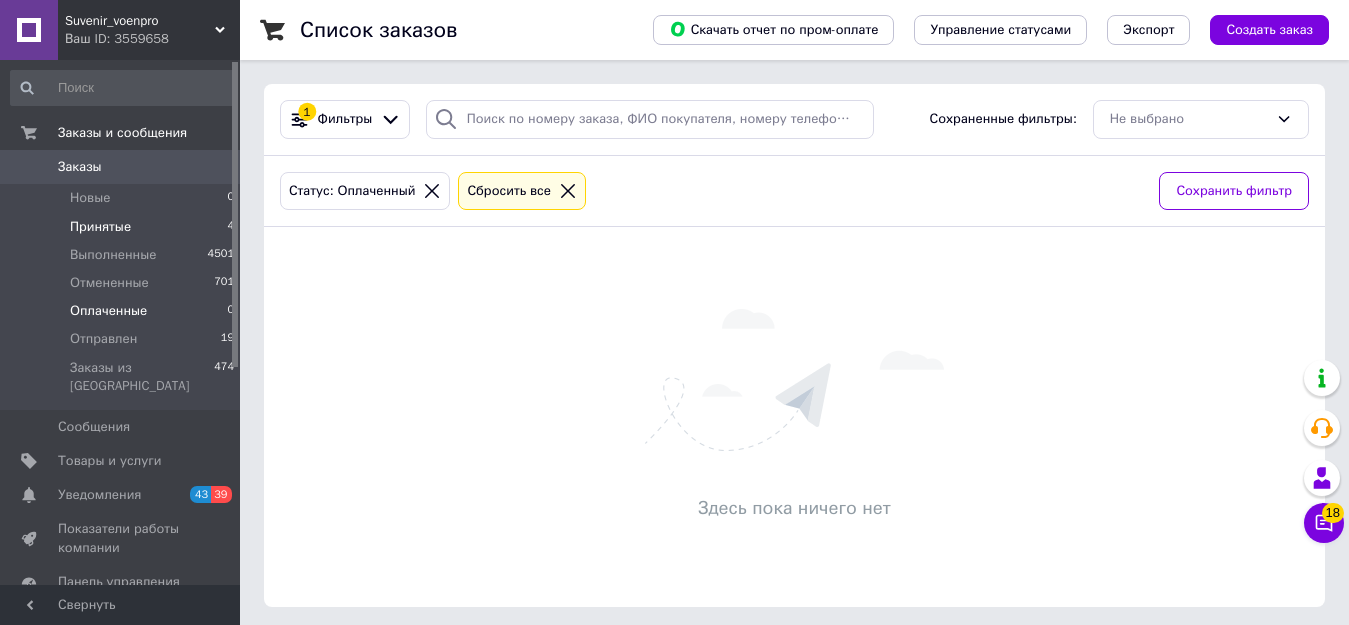 drag, startPoint x: 107, startPoint y: 228, endPoint x: 122, endPoint y: 223, distance: 15.811388 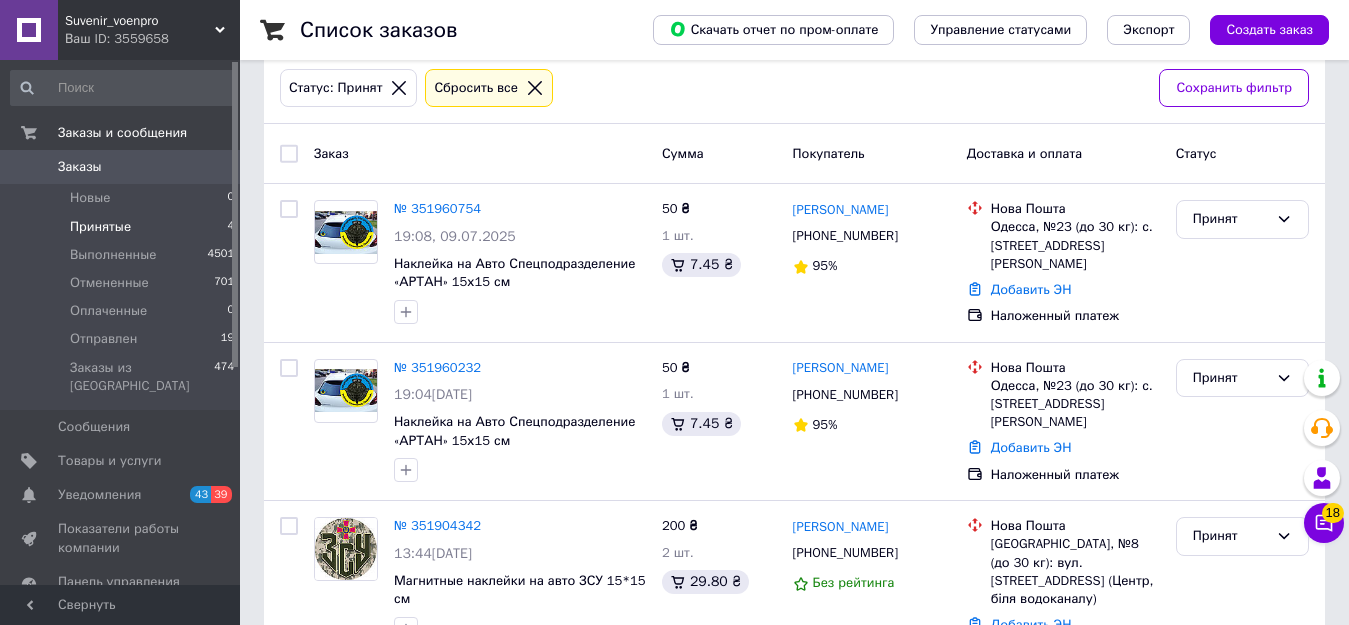 scroll, scrollTop: 0, scrollLeft: 0, axis: both 